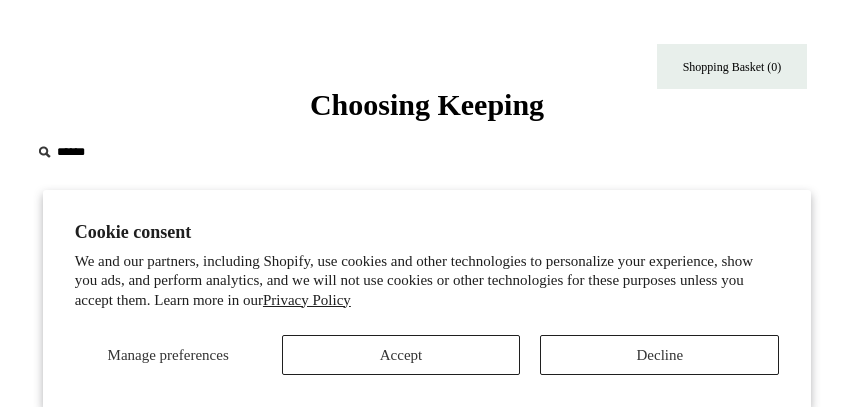 scroll, scrollTop: 0, scrollLeft: 0, axis: both 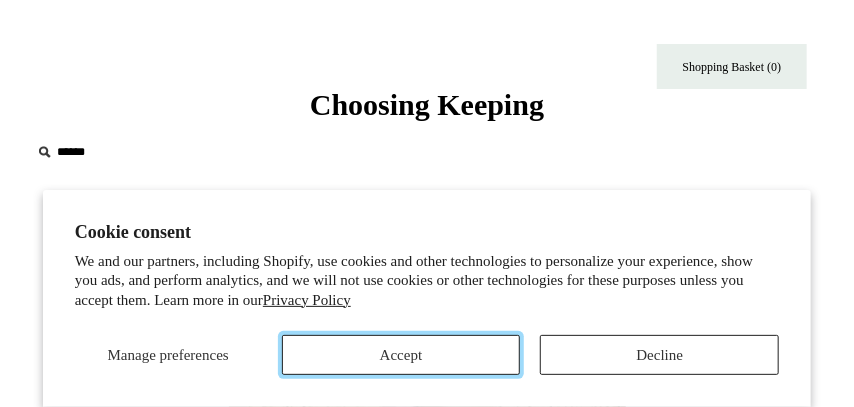 click on "Accept" at bounding box center (401, 355) 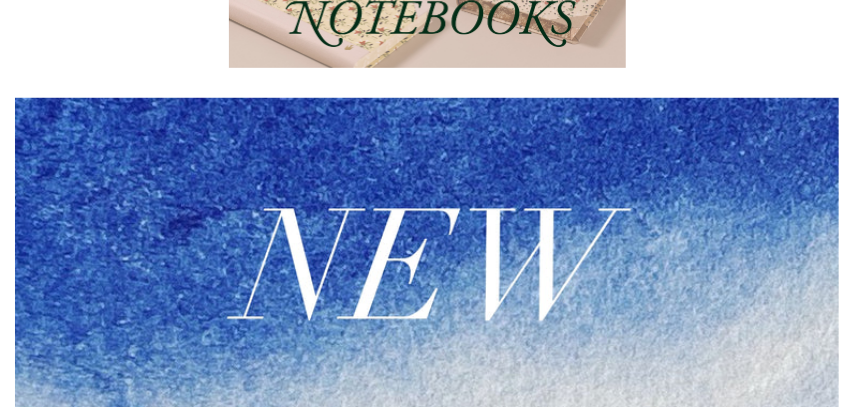 scroll, scrollTop: 0, scrollLeft: 0, axis: both 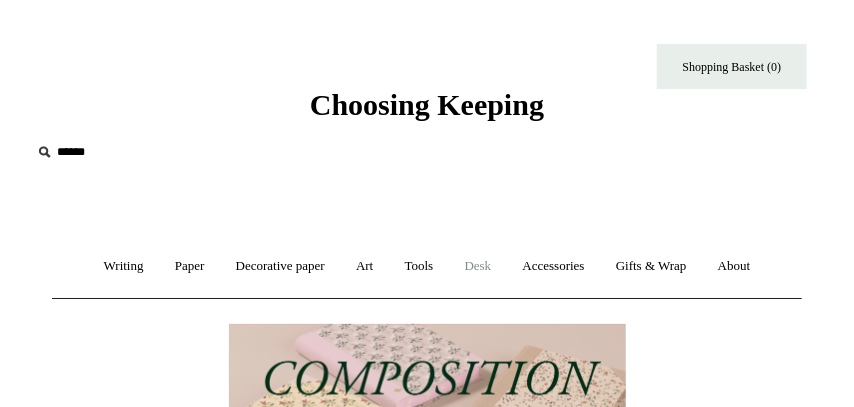 click on "Desk +" at bounding box center (478, 266) 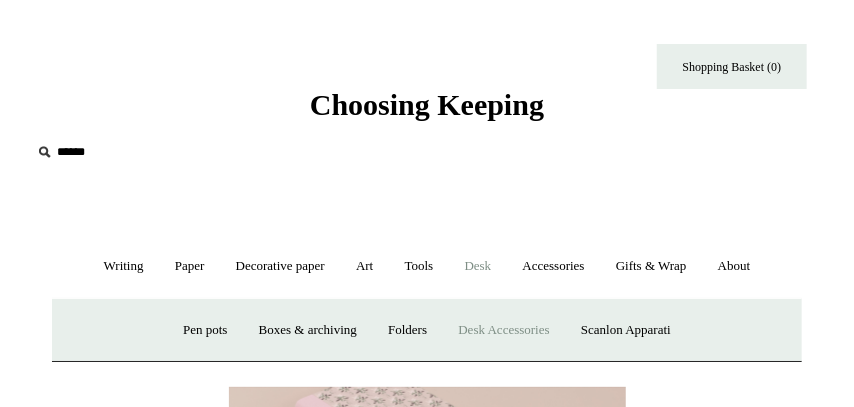 scroll, scrollTop: 0, scrollLeft: 824, axis: horizontal 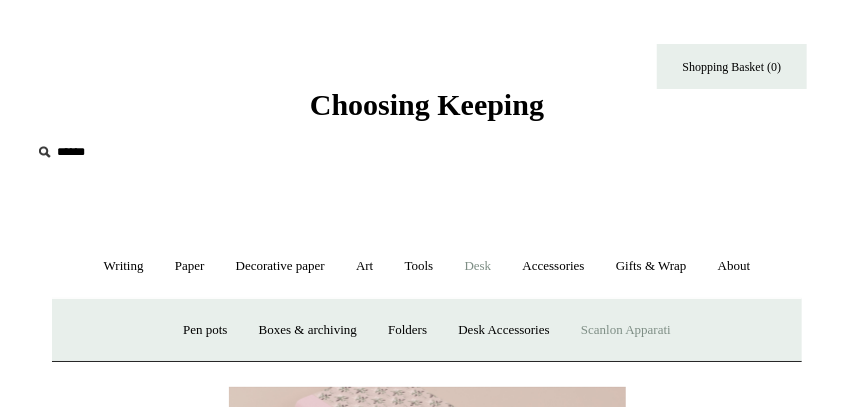 click on "Scanlon Apparati" at bounding box center [626, 330] 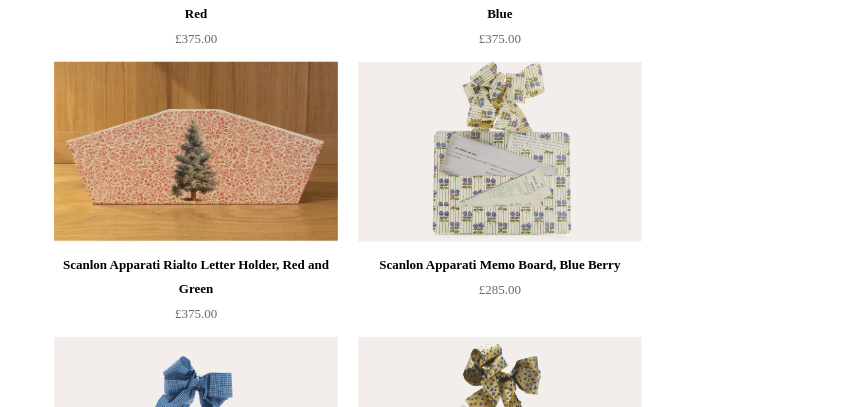 scroll, scrollTop: 212, scrollLeft: 0, axis: vertical 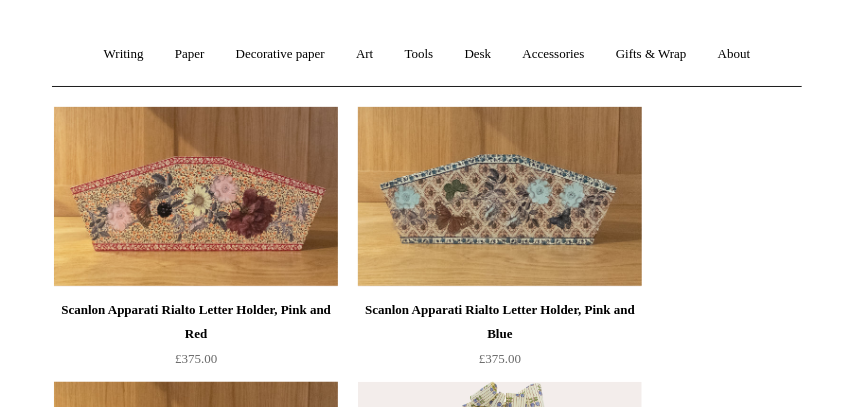 click on "Scanlon Apparati Rialto Letter Holder, Pink and Red" at bounding box center [196, 322] 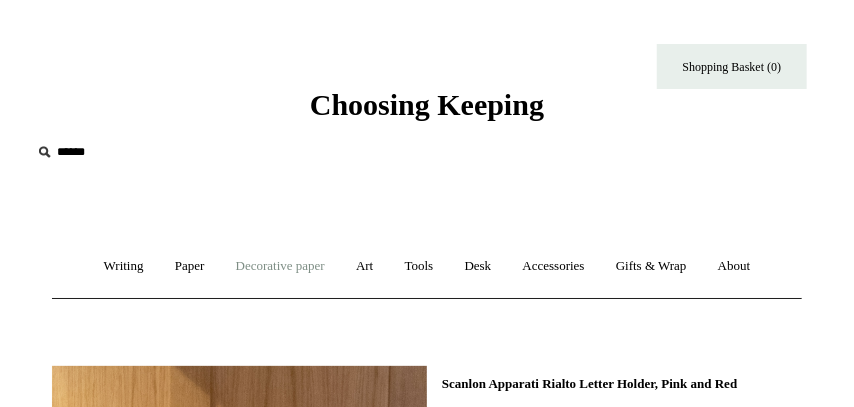 scroll, scrollTop: 319, scrollLeft: 0, axis: vertical 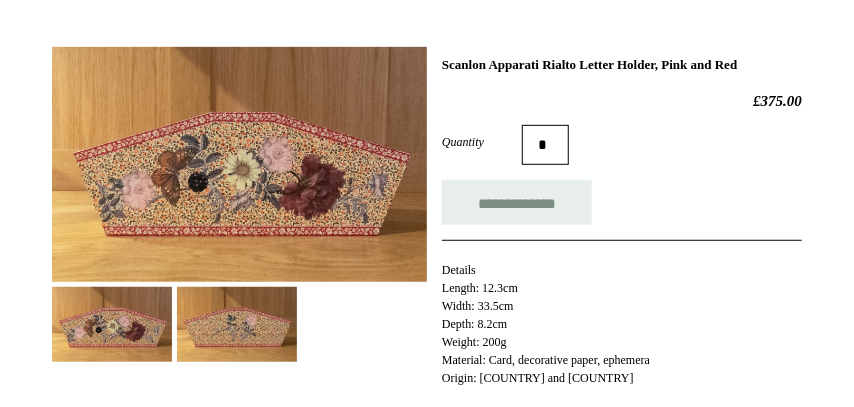 drag, startPoint x: 443, startPoint y: 62, endPoint x: 801, endPoint y: 74, distance: 358.20105 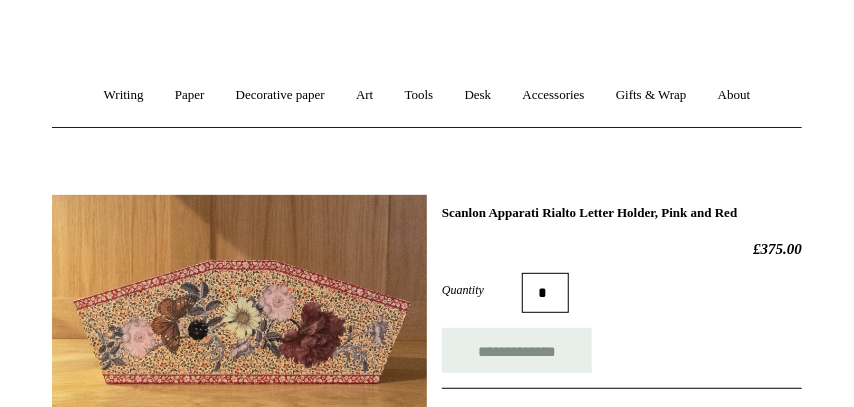 scroll, scrollTop: 274, scrollLeft: 0, axis: vertical 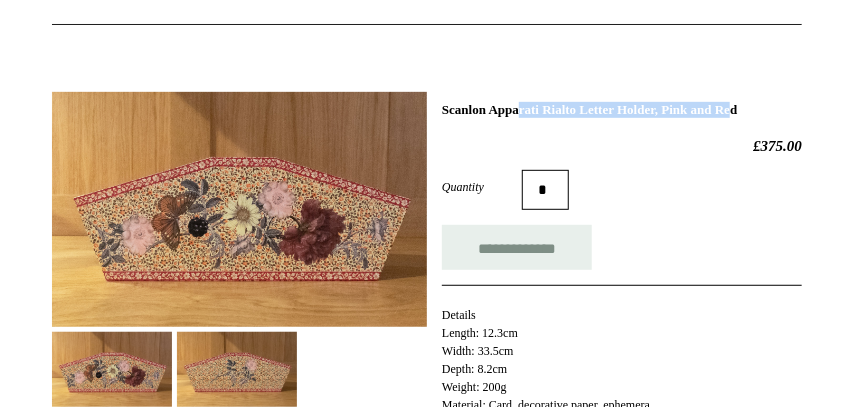 drag, startPoint x: 443, startPoint y: 105, endPoint x: 702, endPoint y: 117, distance: 259.27783 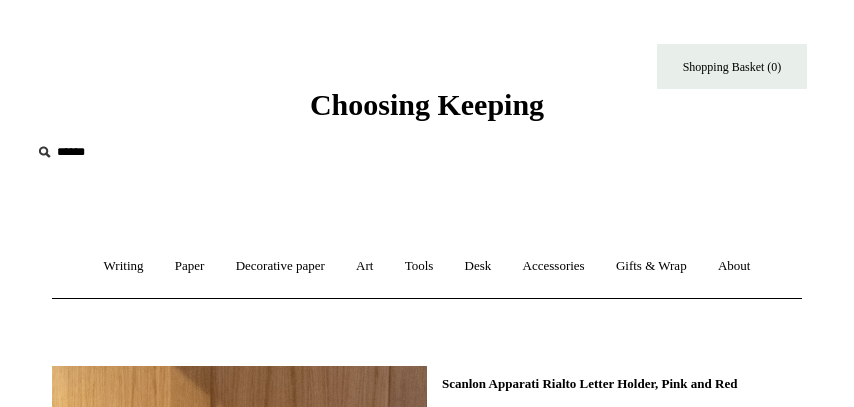 scroll, scrollTop: 274, scrollLeft: 0, axis: vertical 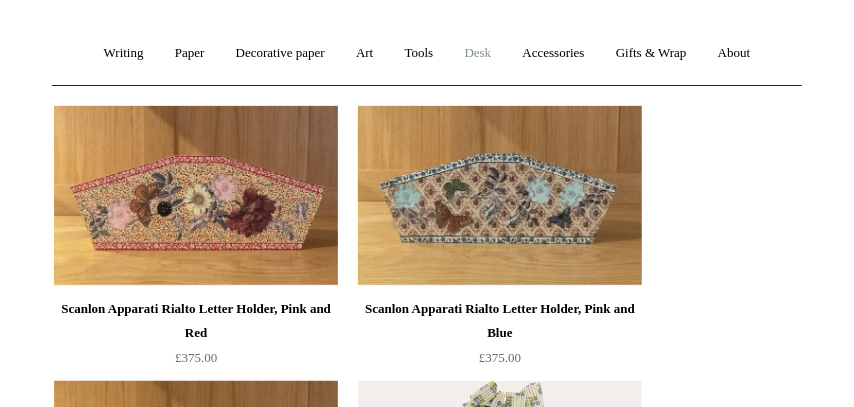 click on "Desk +" at bounding box center (478, 53) 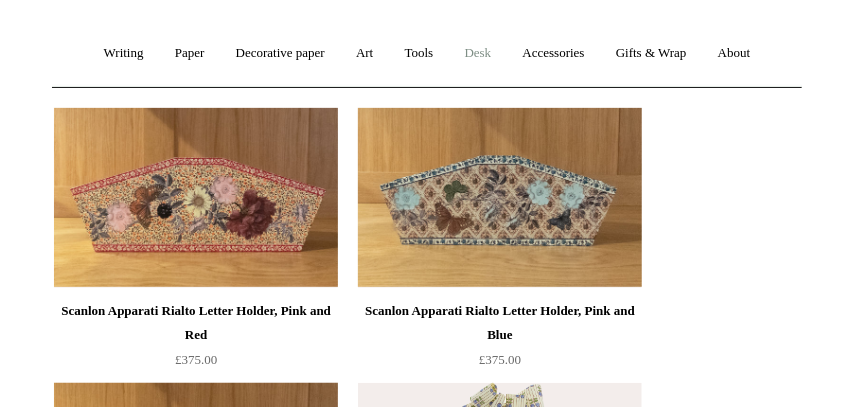 scroll, scrollTop: 211, scrollLeft: 0, axis: vertical 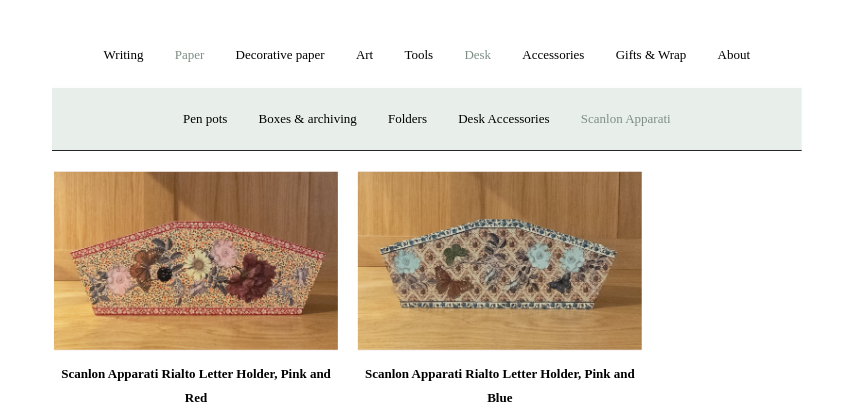 click on "Paper +" at bounding box center [190, 55] 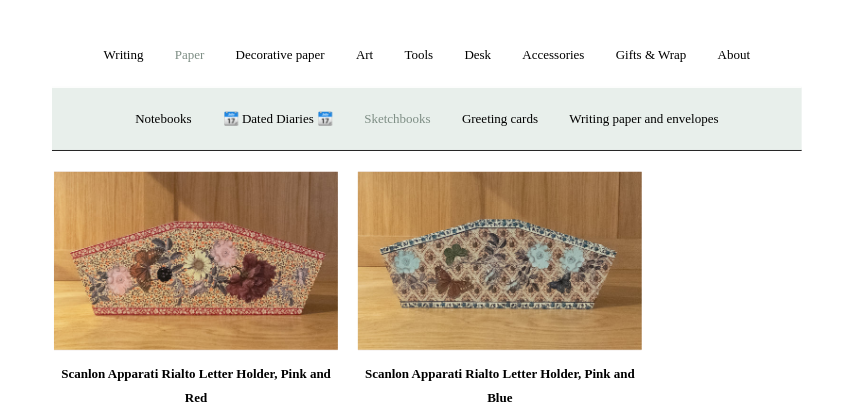 click on "Sketchbooks +" at bounding box center (397, 119) 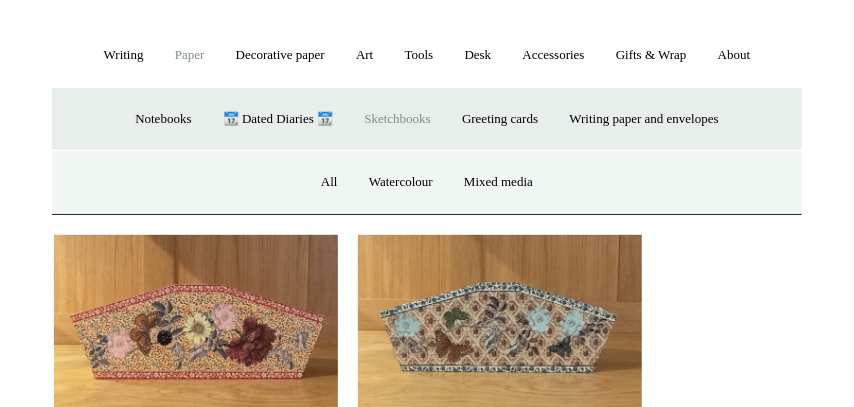 click on "Sketchbooks -" at bounding box center [397, 119] 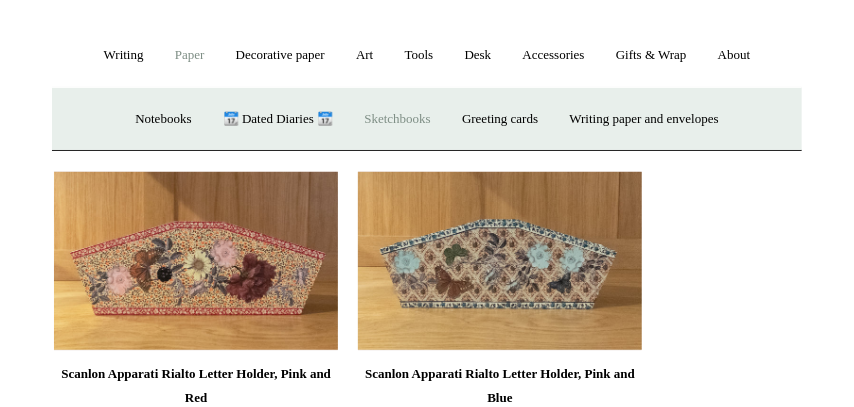 click on "Sketchbooks +" at bounding box center (397, 119) 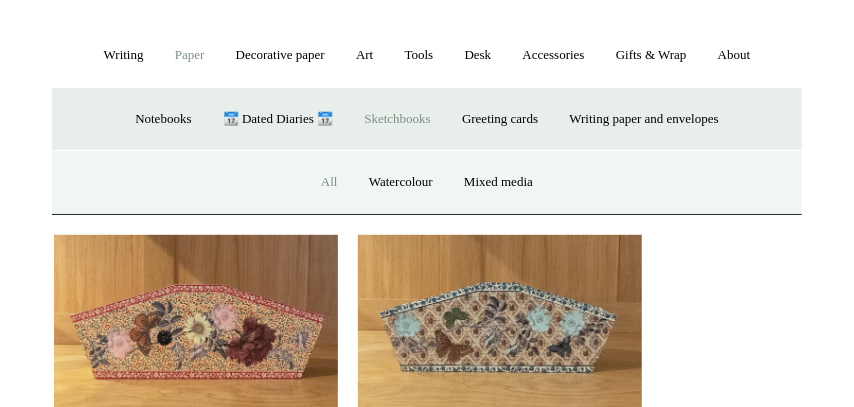 click on "All" at bounding box center (329, 182) 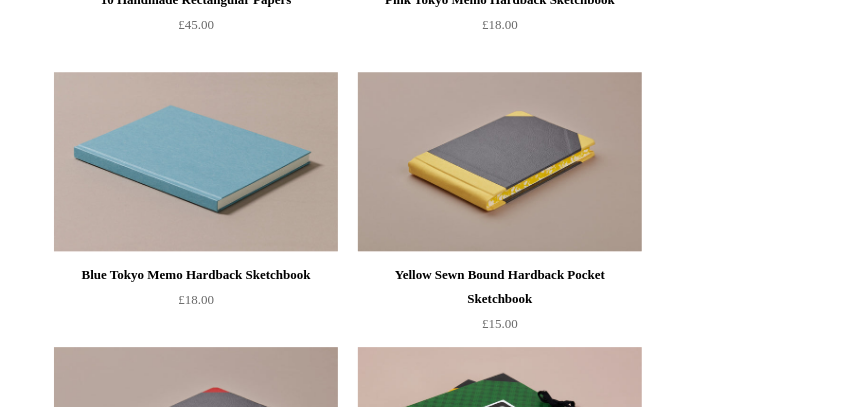 scroll, scrollTop: 1915, scrollLeft: 0, axis: vertical 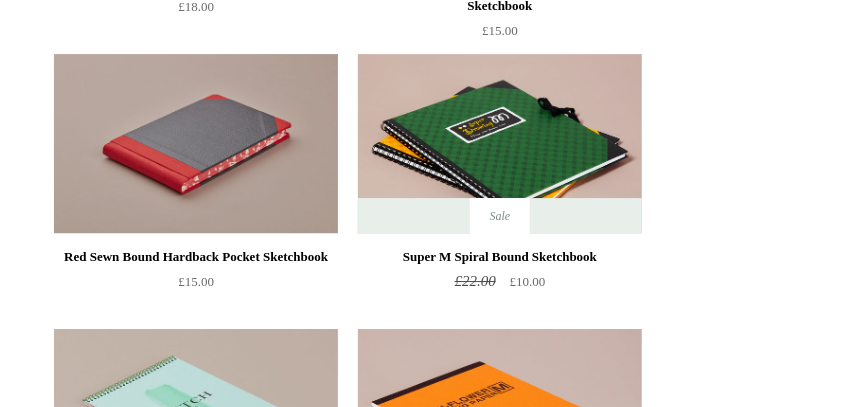 click at bounding box center [196, 144] 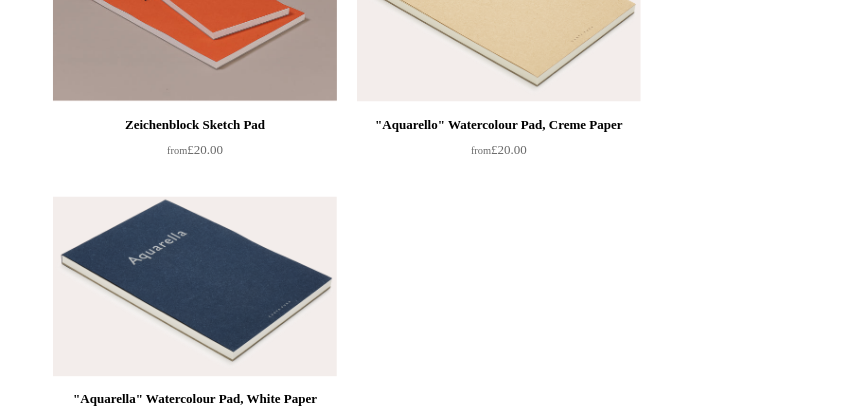 scroll, scrollTop: 1064, scrollLeft: 0, axis: vertical 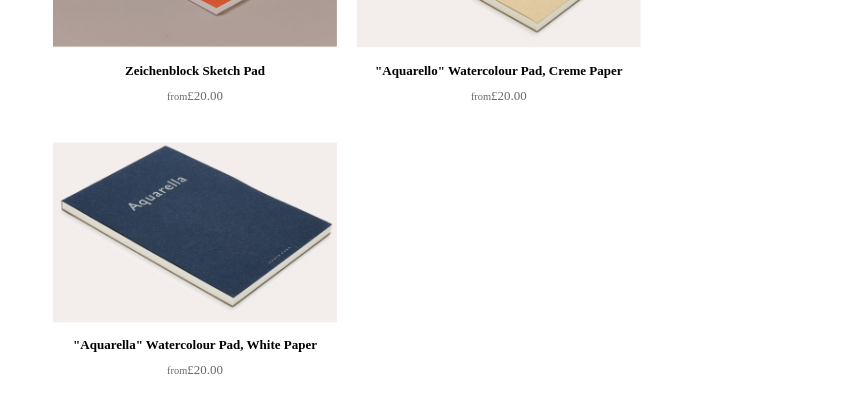 click at bounding box center (195, 233) 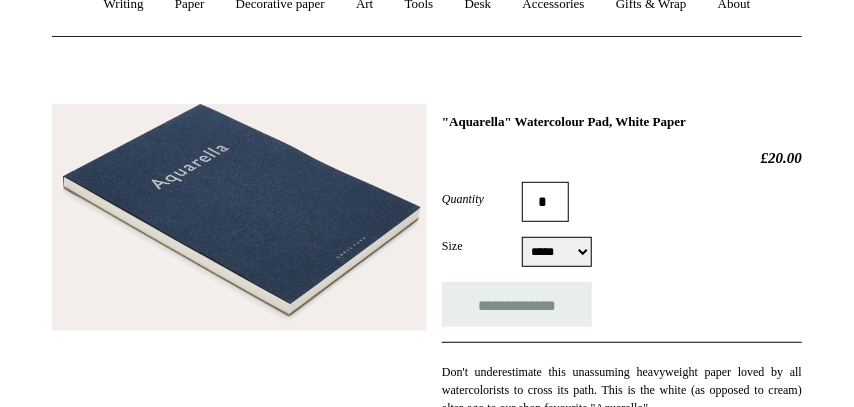 scroll, scrollTop: 319, scrollLeft: 0, axis: vertical 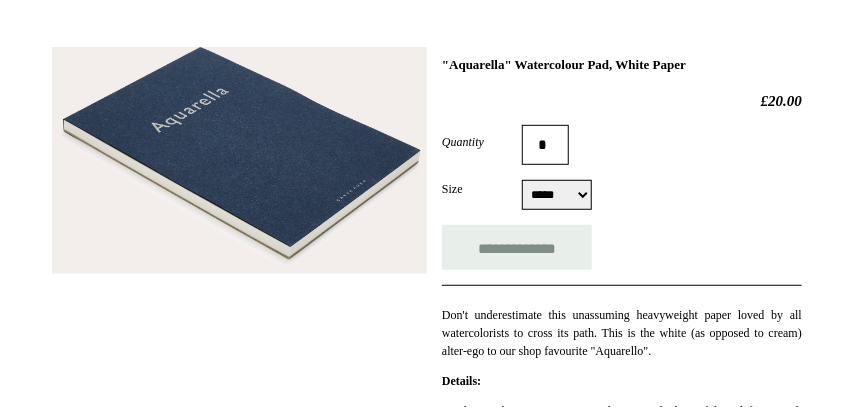 click on "***** *****" at bounding box center [557, 195] 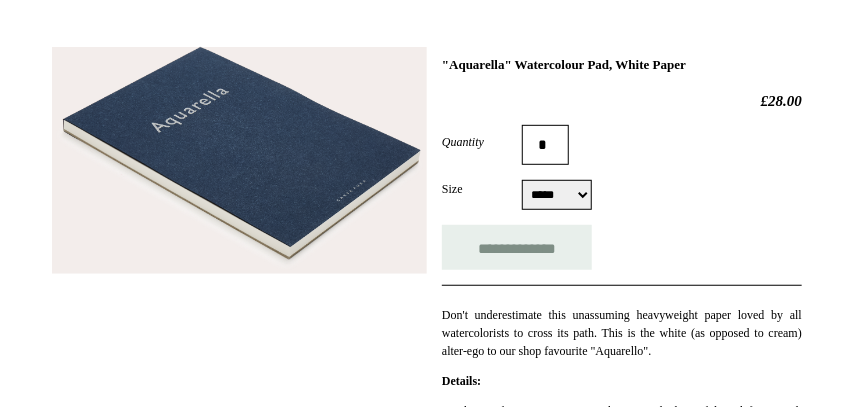 click on "***** *****" at bounding box center [557, 195] 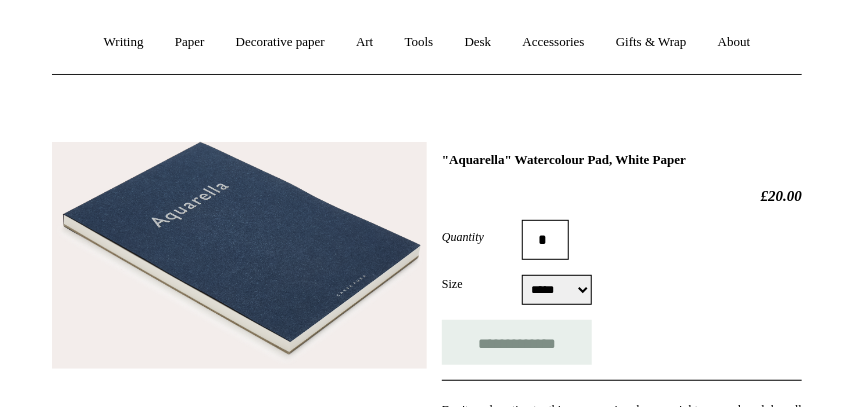 scroll, scrollTop: 106, scrollLeft: 0, axis: vertical 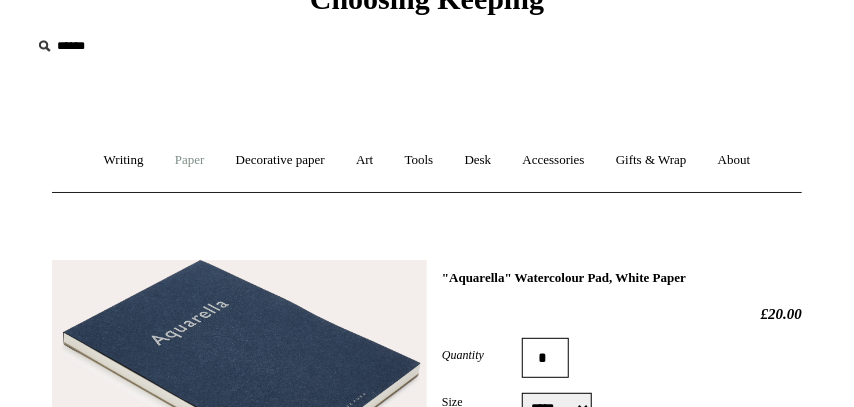 click on "Paper +" at bounding box center [190, 160] 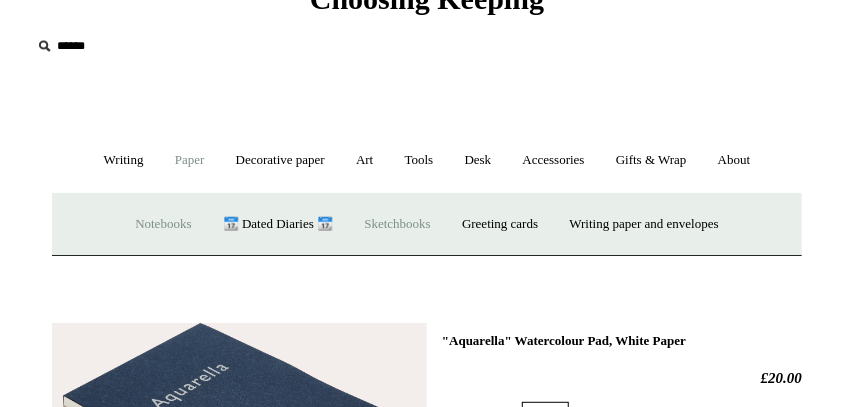 click on "Notebooks +" at bounding box center [163, 224] 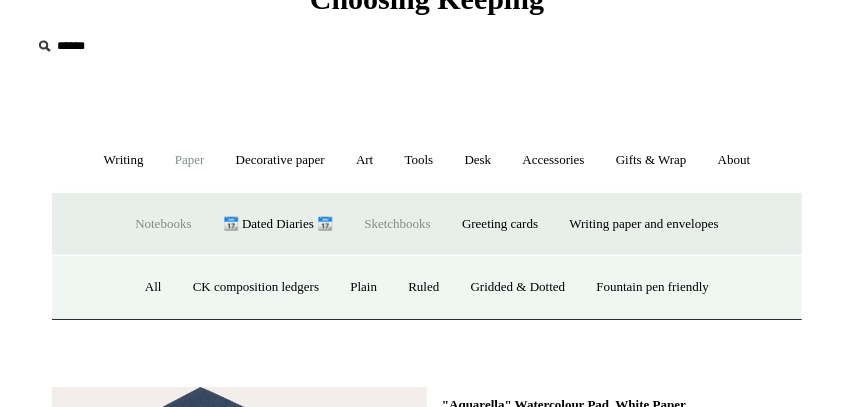 click on "Notebooks -" at bounding box center [163, 224] 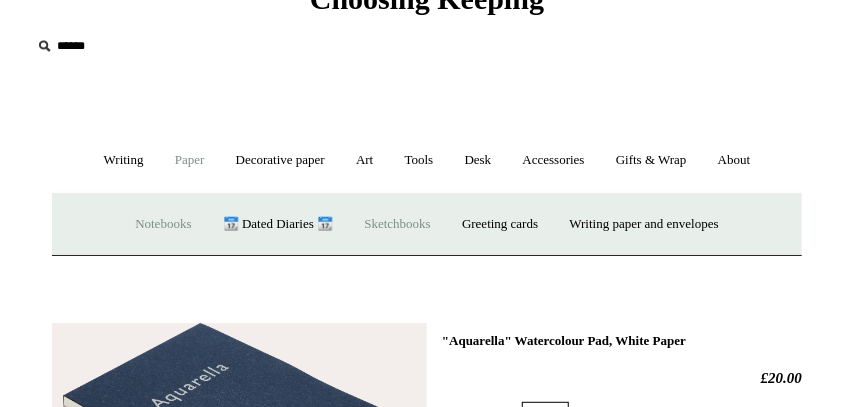 click on "Notebooks +" at bounding box center [163, 224] 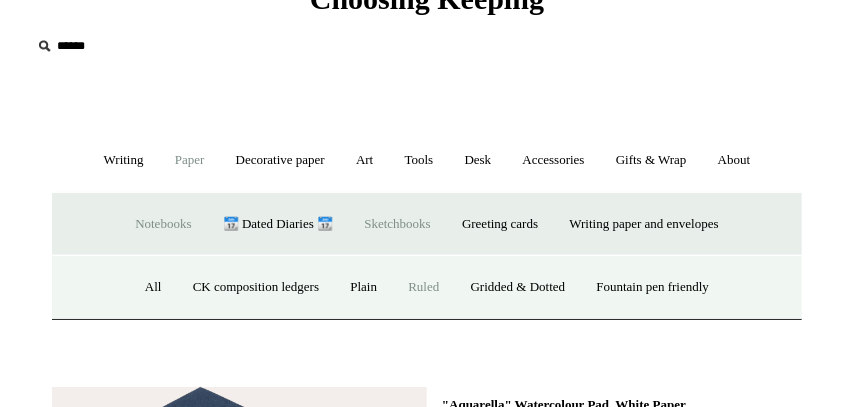 click on "Ruled" at bounding box center [423, 287] 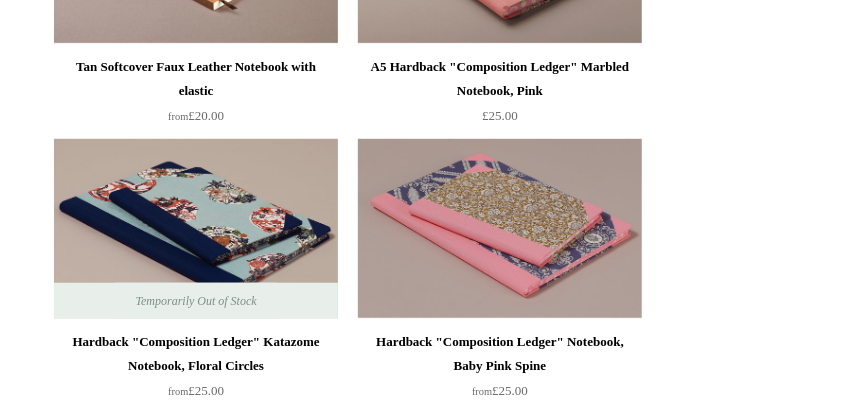 scroll, scrollTop: 2660, scrollLeft: 0, axis: vertical 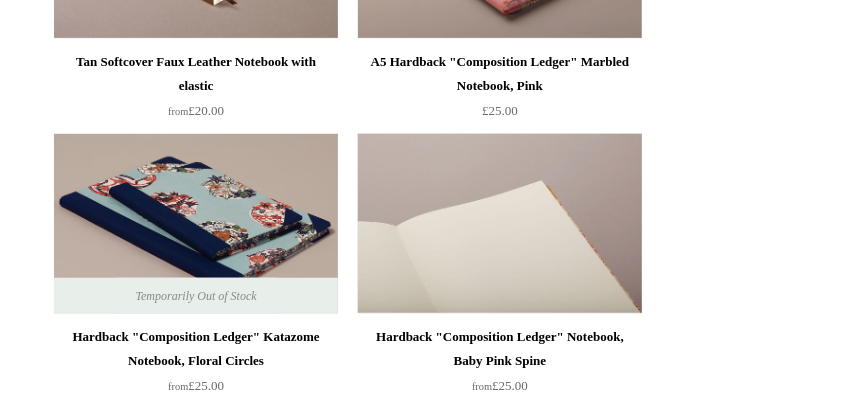 click at bounding box center (500, 224) 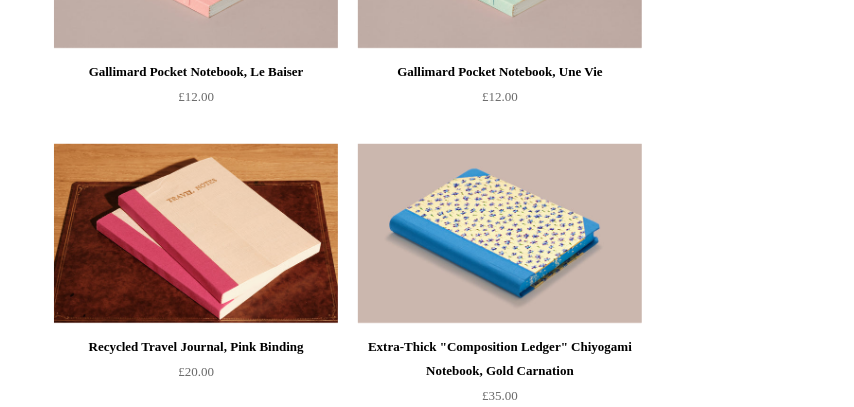 scroll, scrollTop: 7448, scrollLeft: 0, axis: vertical 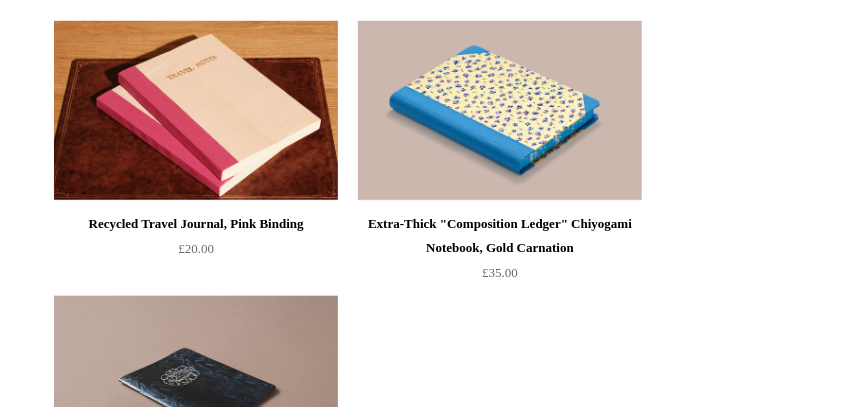 click at bounding box center [500, 111] 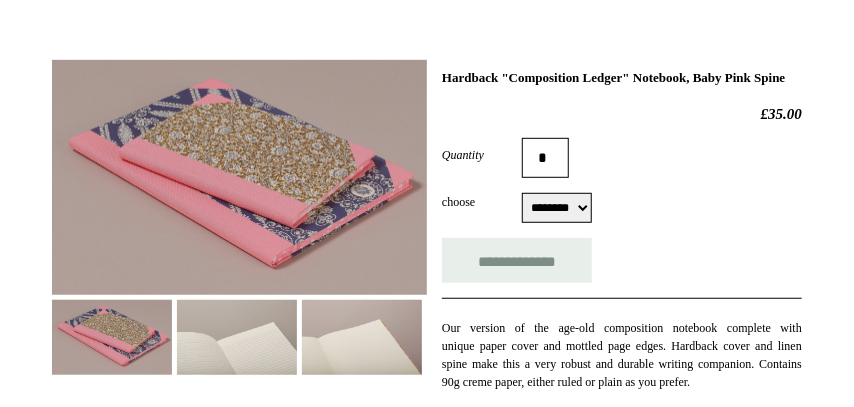 scroll, scrollTop: 319, scrollLeft: 0, axis: vertical 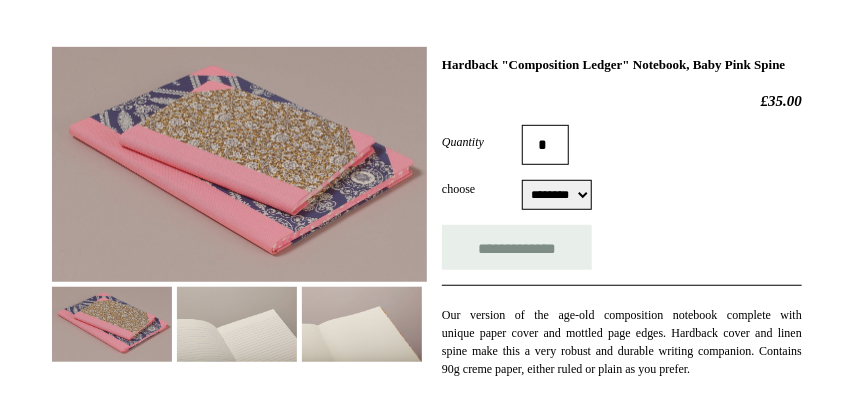 select on "********" 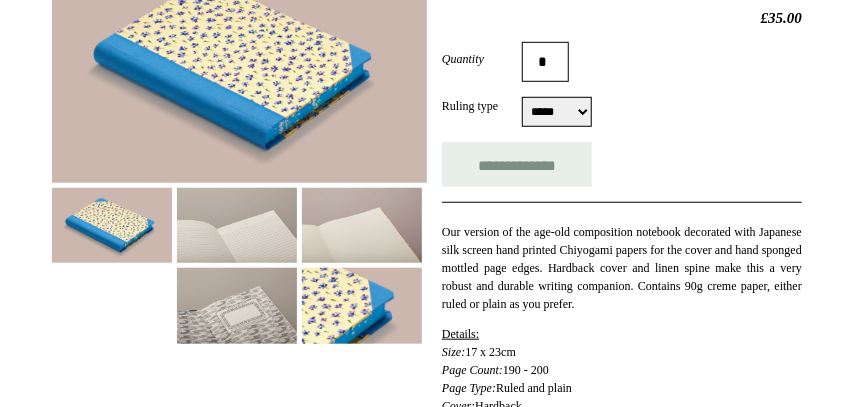 scroll, scrollTop: 532, scrollLeft: 0, axis: vertical 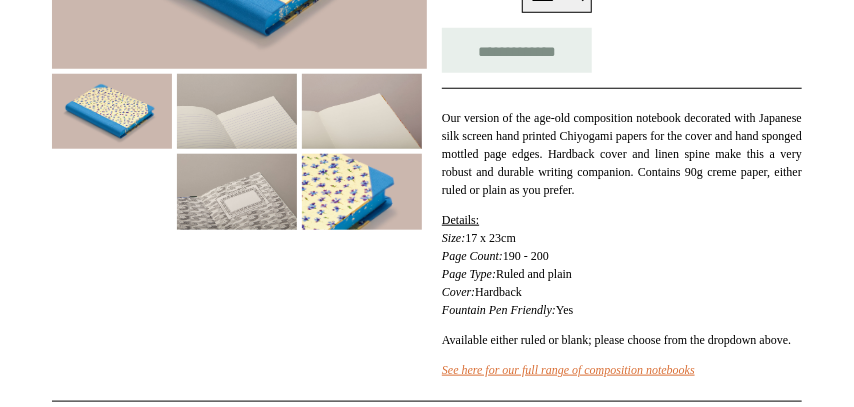 click at bounding box center [237, 191] 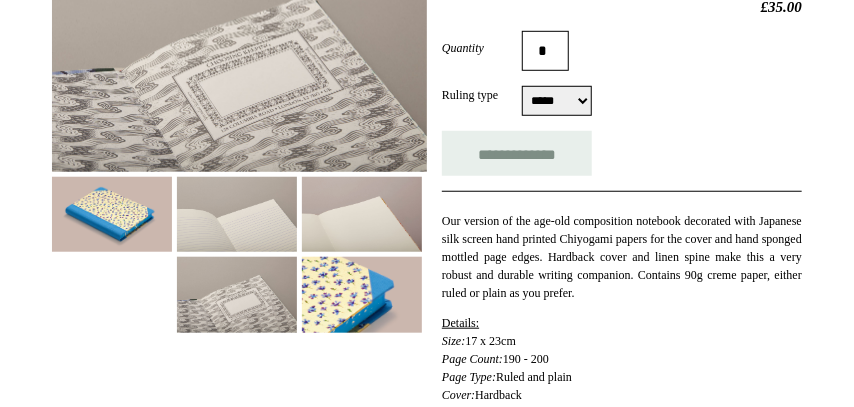 scroll, scrollTop: 532, scrollLeft: 0, axis: vertical 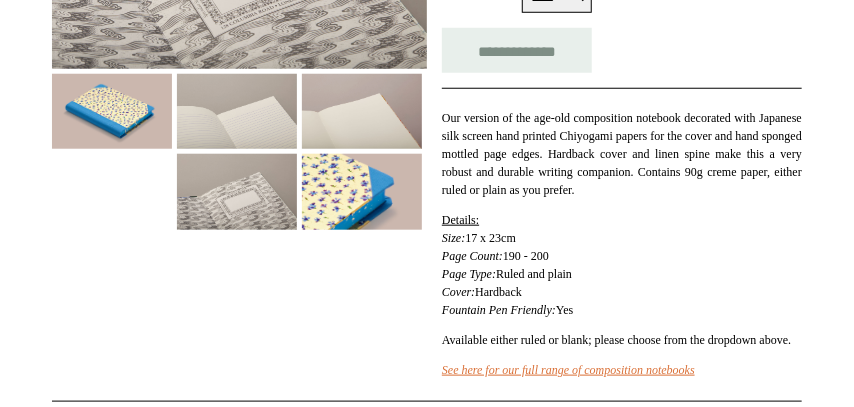 click at bounding box center [237, 111] 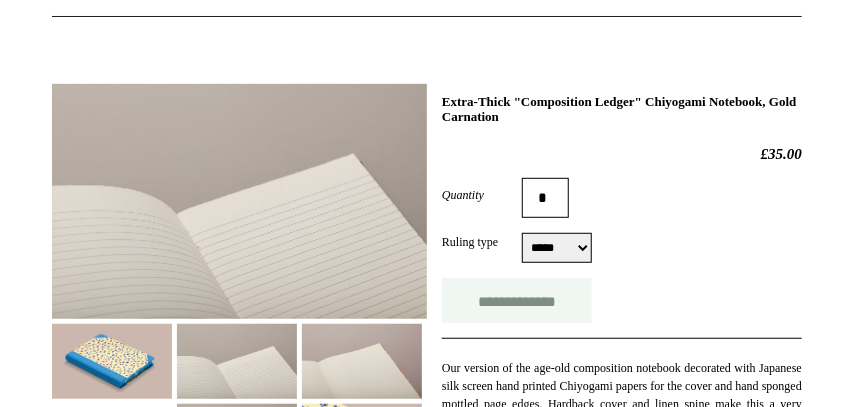scroll, scrollTop: 212, scrollLeft: 0, axis: vertical 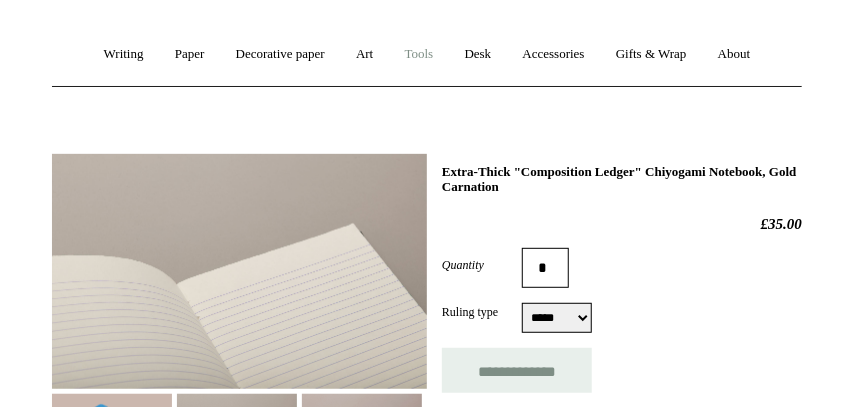 click on "Tools +" at bounding box center [419, 54] 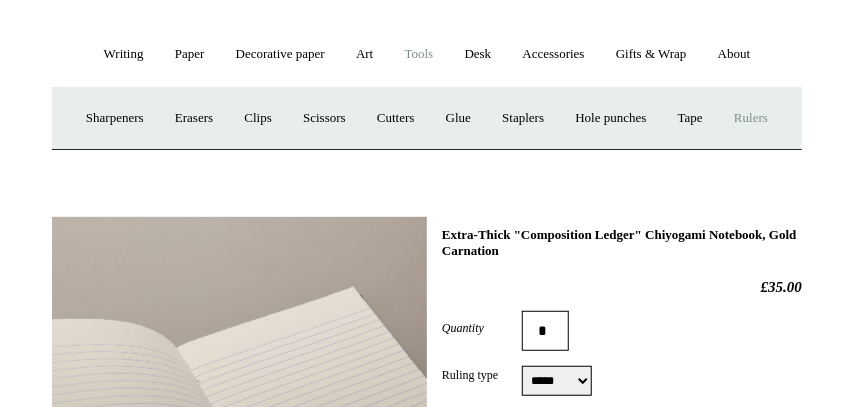 click on "Rulers" at bounding box center (751, 118) 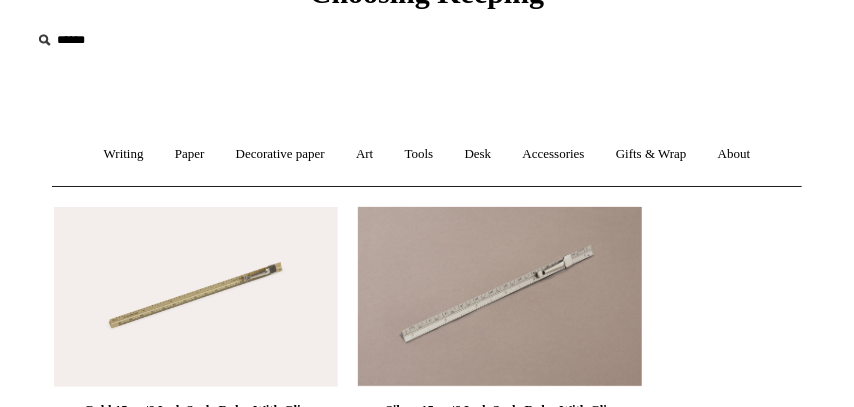 scroll, scrollTop: 106, scrollLeft: 0, axis: vertical 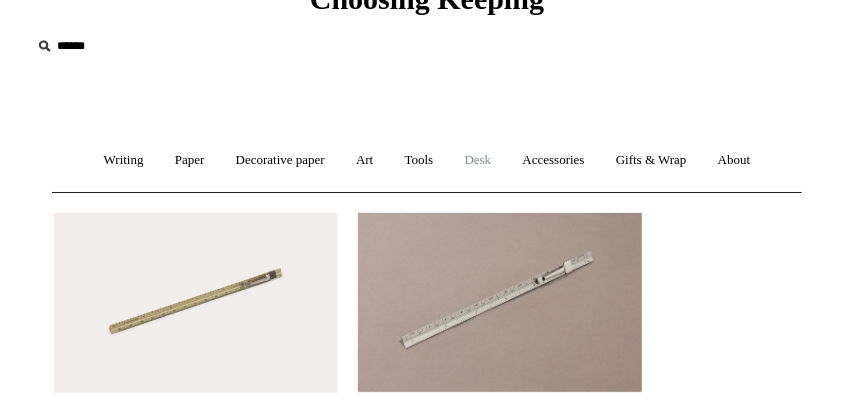 click on "Desk +" at bounding box center [478, 160] 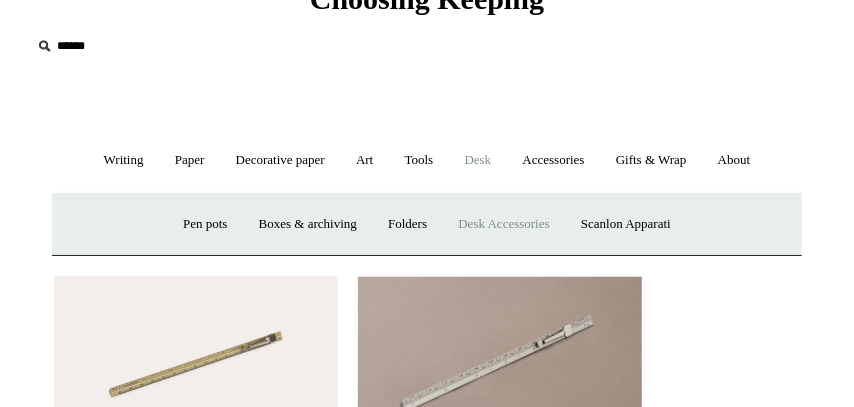 click on "Desk Accessories" at bounding box center [503, 224] 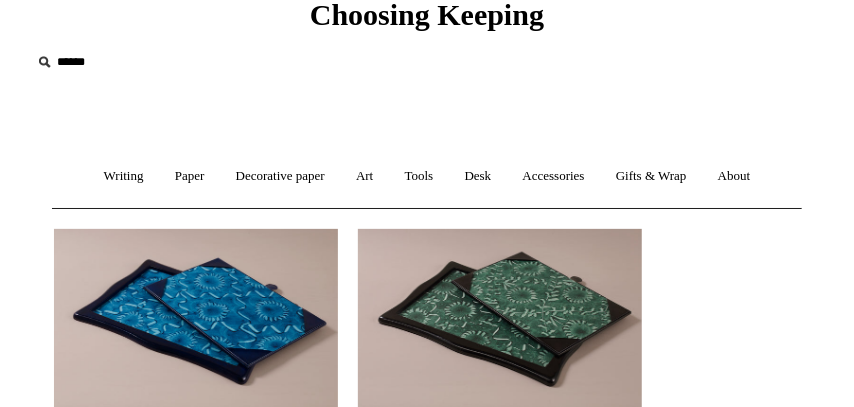 scroll, scrollTop: 106, scrollLeft: 0, axis: vertical 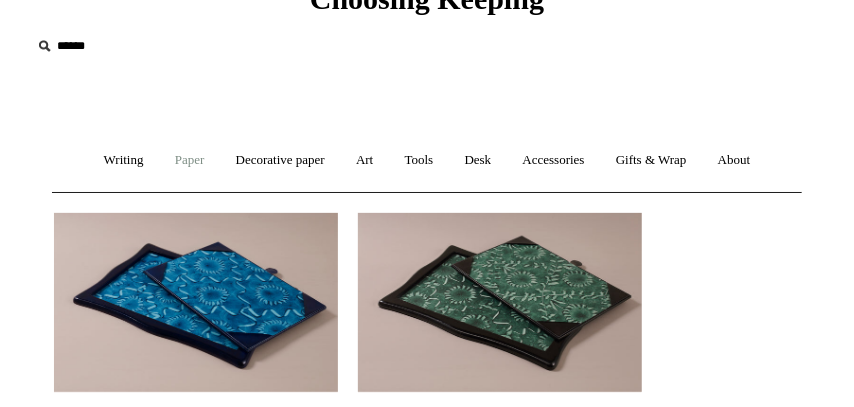 click on "Paper +" at bounding box center [190, 160] 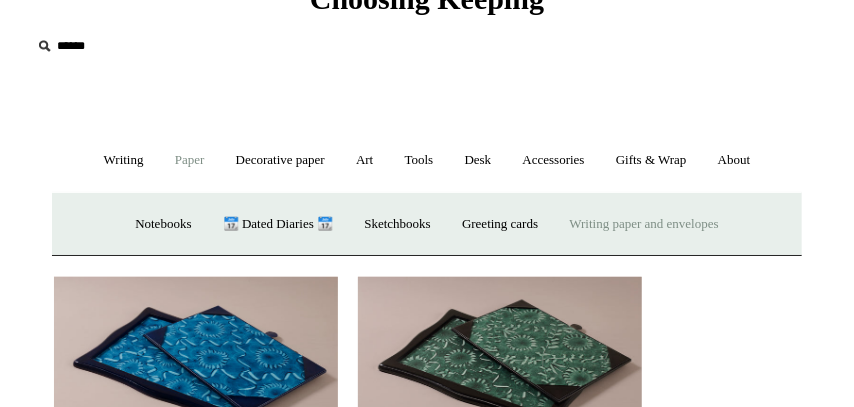 click on "Writing paper and envelopes +" at bounding box center [644, 224] 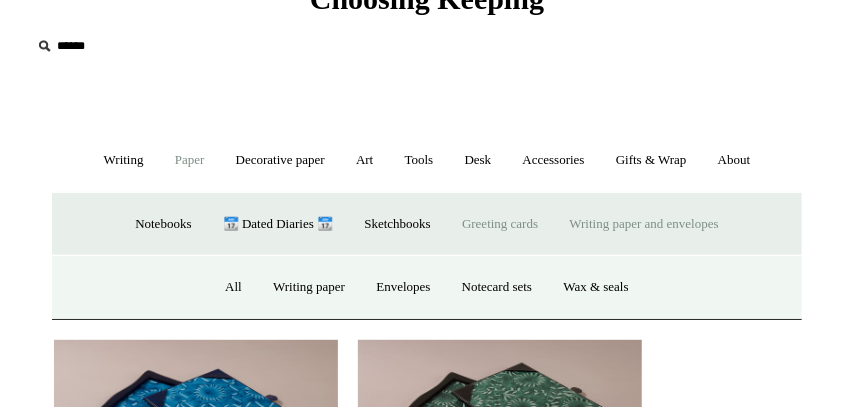 scroll, scrollTop: 212, scrollLeft: 0, axis: vertical 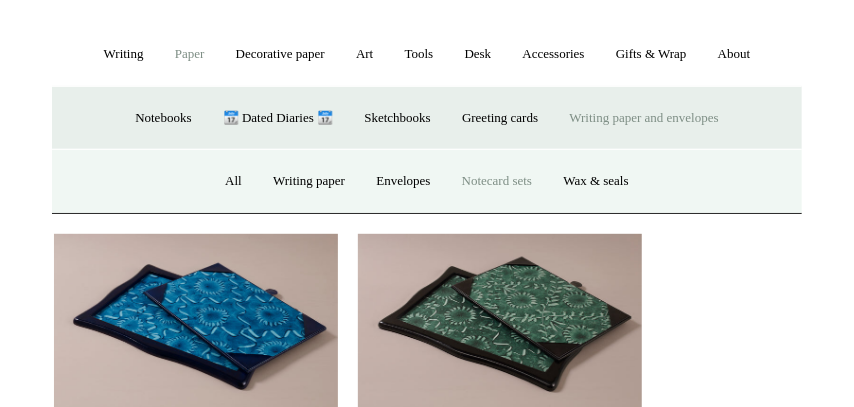 click on "Notecard sets" at bounding box center [497, 181] 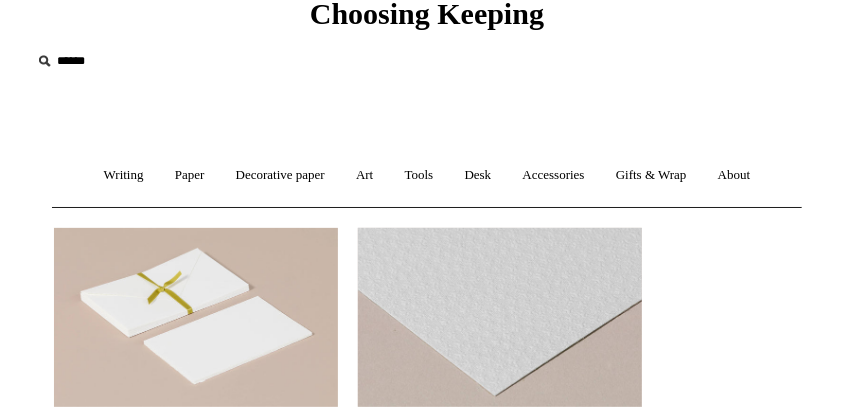 scroll, scrollTop: 0, scrollLeft: 0, axis: both 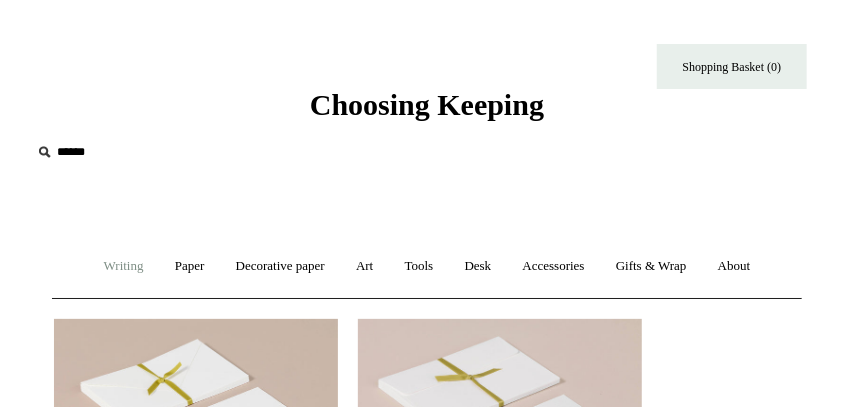 click on "Writing +" at bounding box center [124, 266] 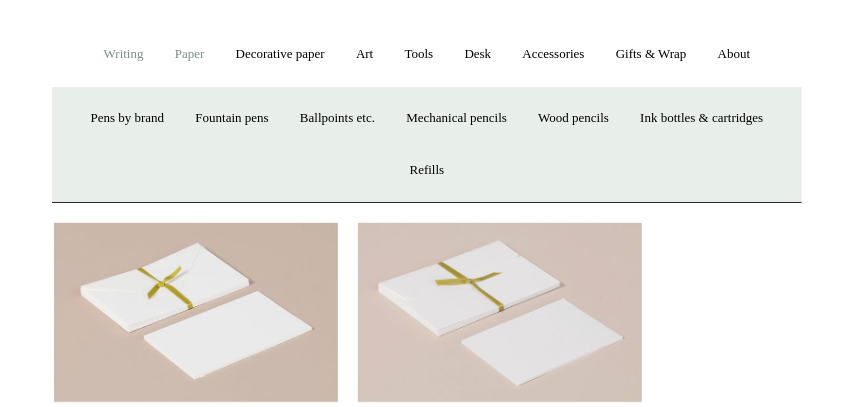 scroll, scrollTop: 212, scrollLeft: 0, axis: vertical 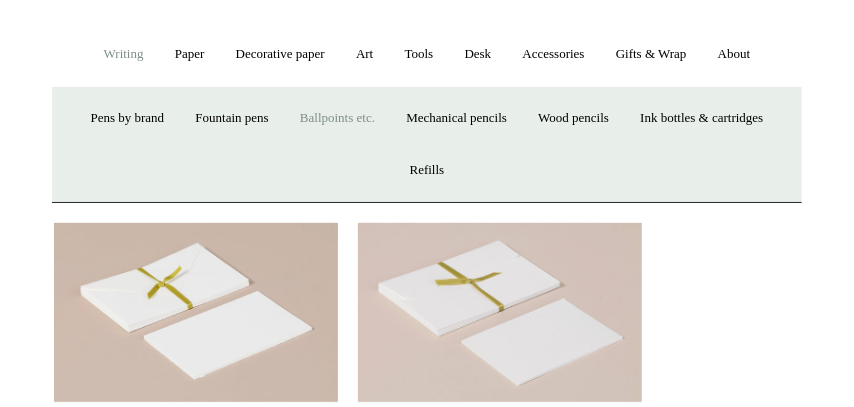 click on "Ballpoints etc. +" at bounding box center (337, 118) 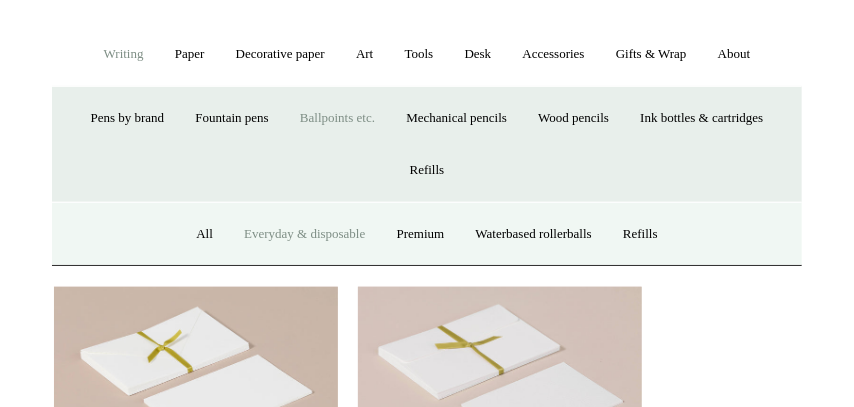 click on "Everyday & disposable" at bounding box center (304, 234) 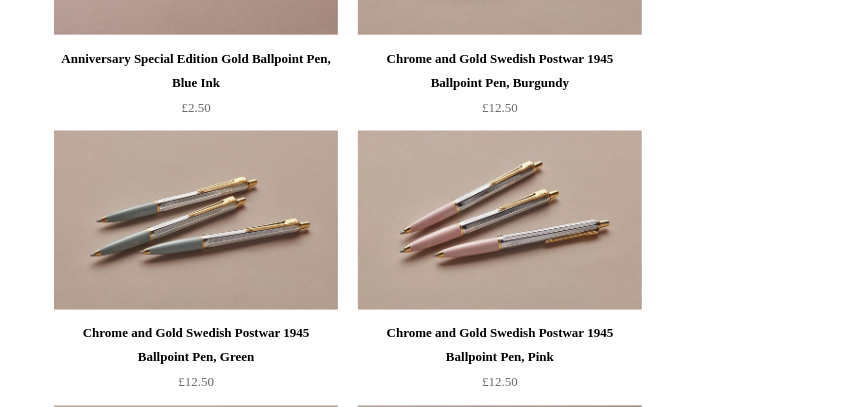 scroll, scrollTop: 1064, scrollLeft: 0, axis: vertical 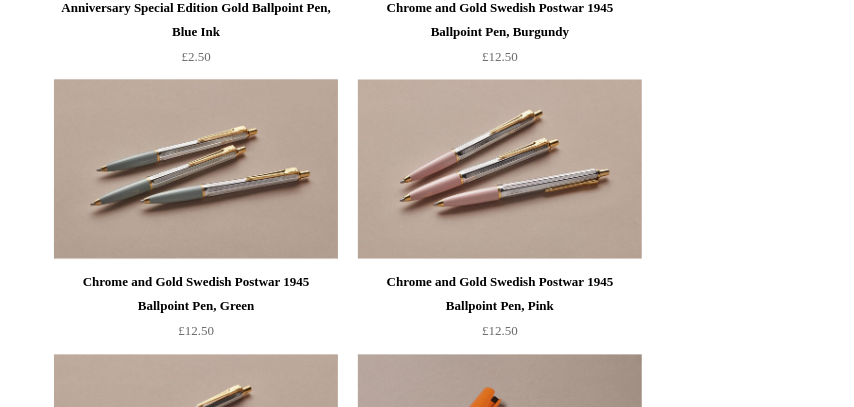 click at bounding box center [196, 170] 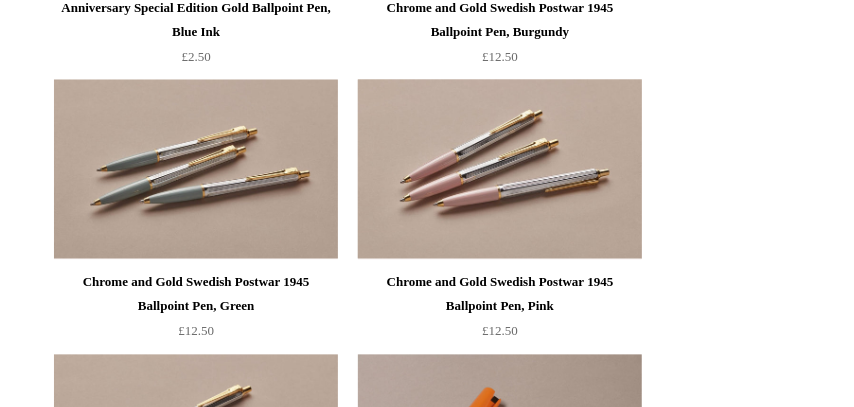 click at bounding box center (500, 170) 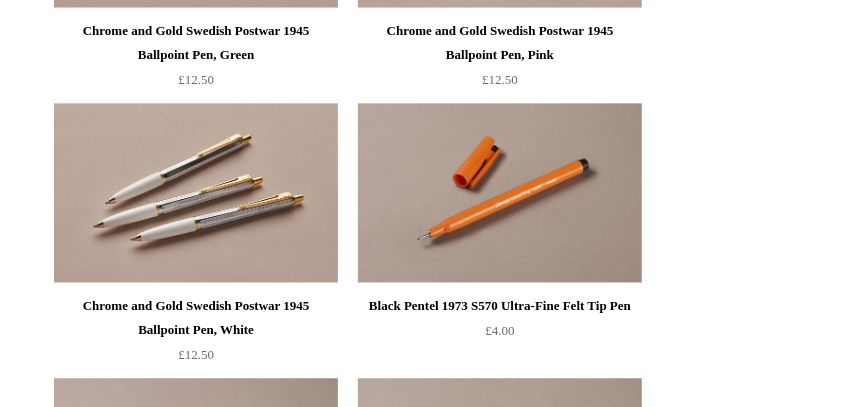 scroll, scrollTop: 1276, scrollLeft: 0, axis: vertical 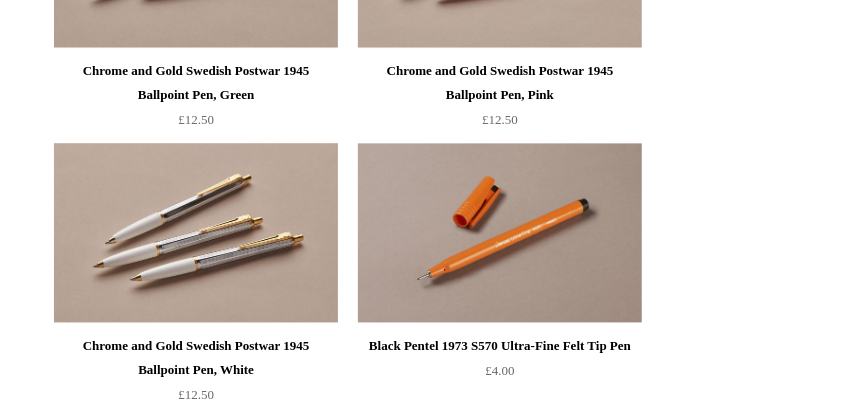 click at bounding box center (196, 233) 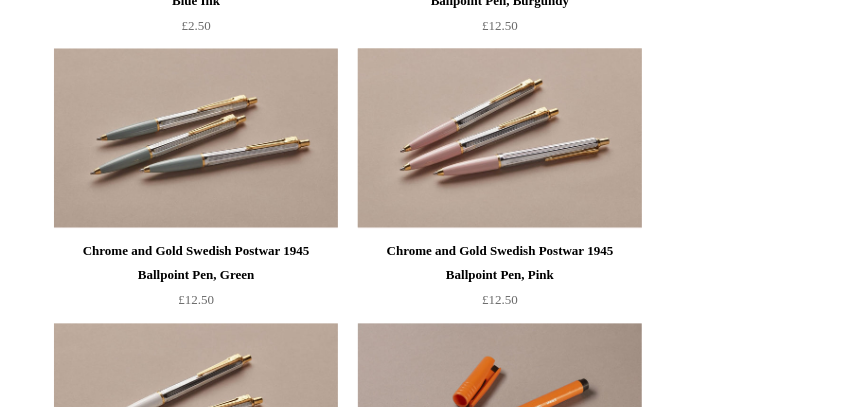 scroll, scrollTop: 1064, scrollLeft: 0, axis: vertical 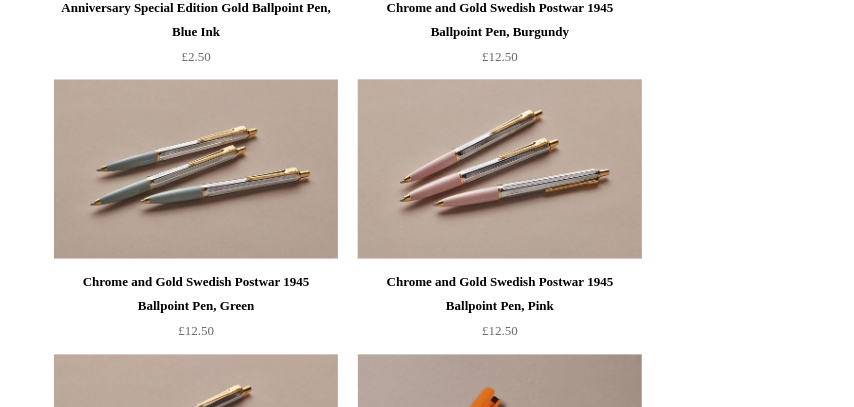 click at bounding box center [500, 170] 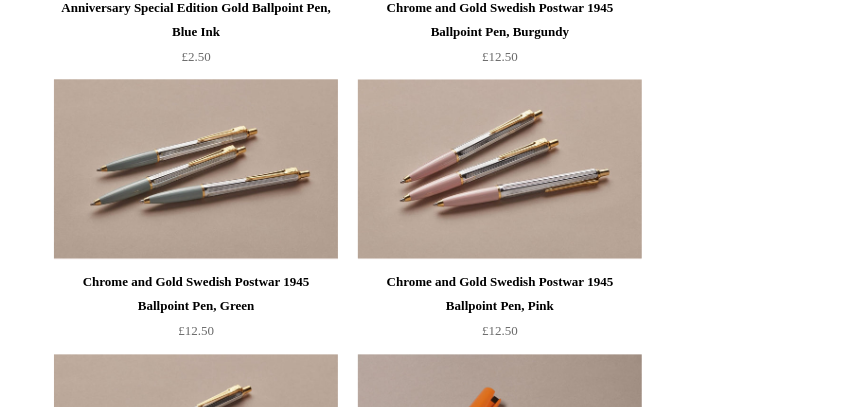 click at bounding box center (196, 170) 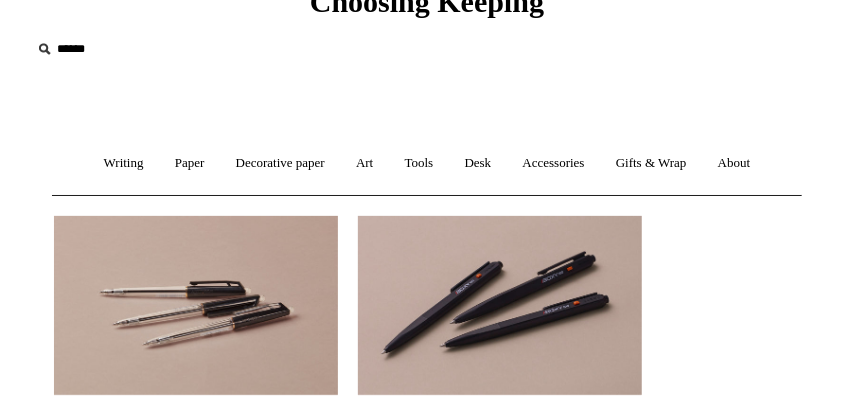scroll, scrollTop: 0, scrollLeft: 0, axis: both 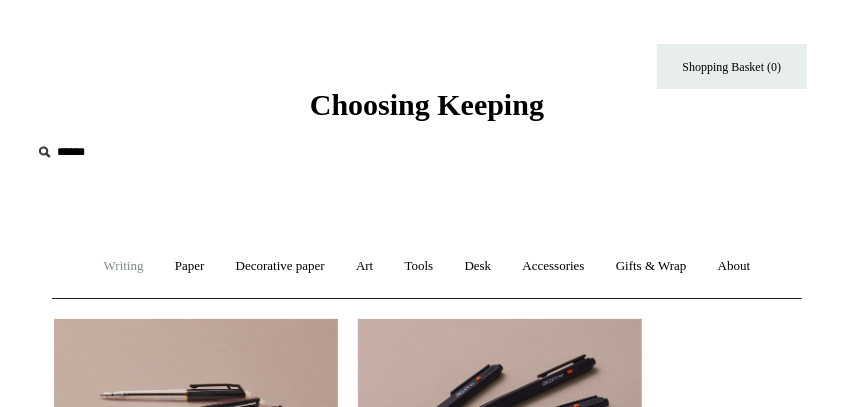 click on "Writing +" at bounding box center [124, 266] 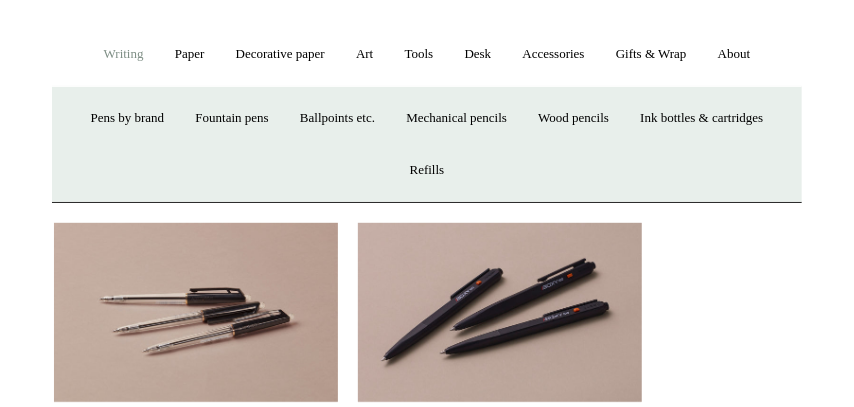 scroll, scrollTop: 212, scrollLeft: 0, axis: vertical 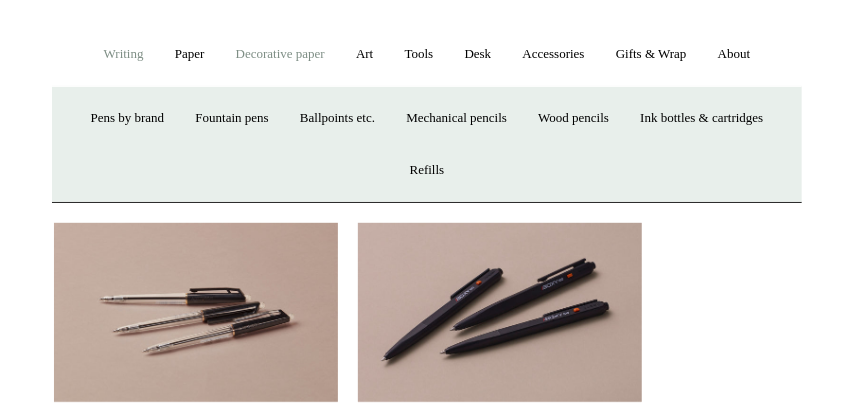 click on "Decorative paper +" at bounding box center (280, 54) 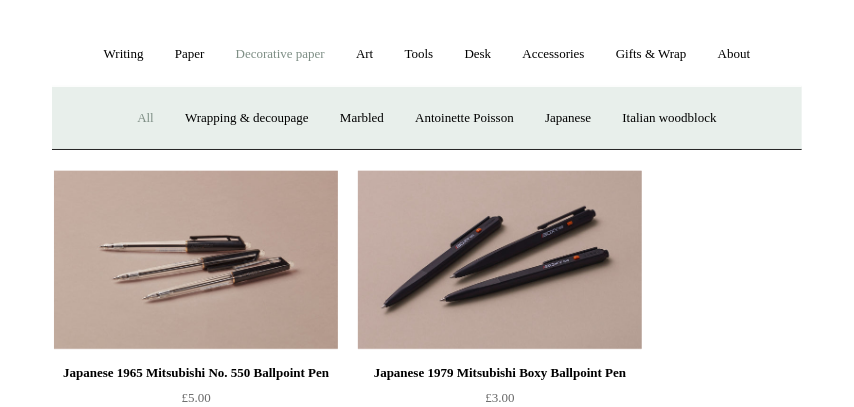 click on "All" at bounding box center (145, 118) 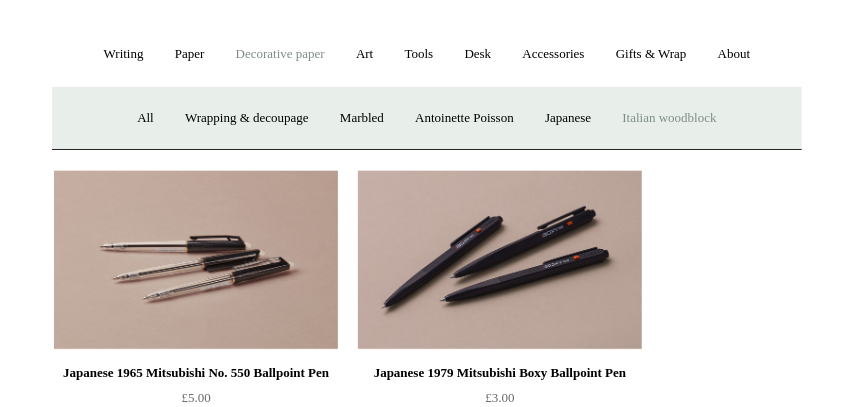 click on "Italian woodblock" at bounding box center (670, 118) 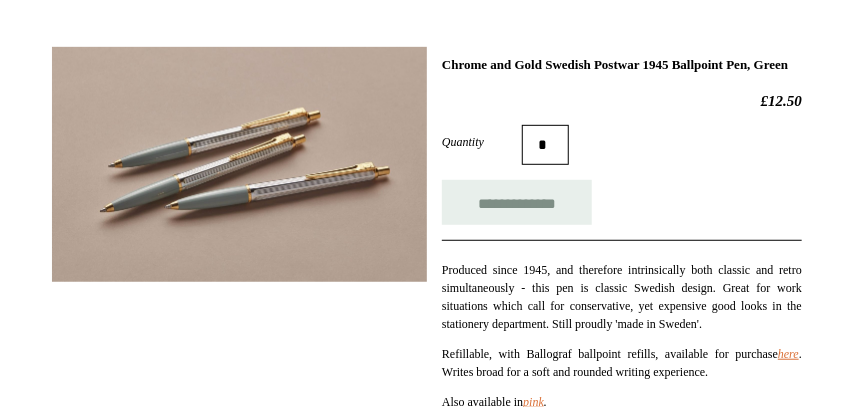 scroll, scrollTop: 106, scrollLeft: 0, axis: vertical 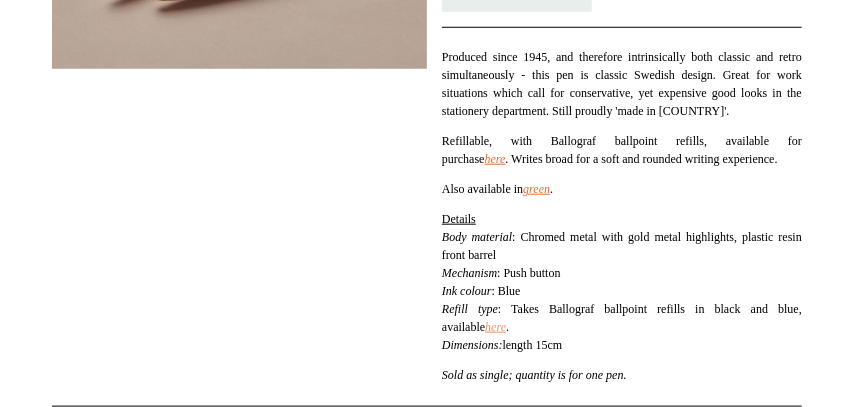 click on "here" at bounding box center [495, 327] 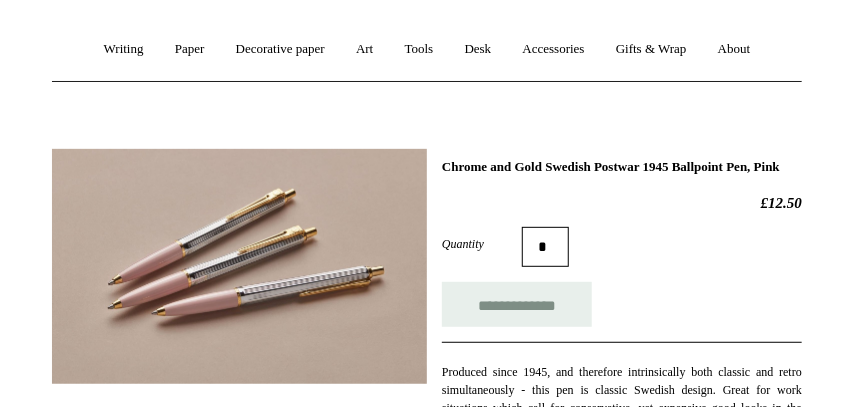 scroll, scrollTop: 212, scrollLeft: 0, axis: vertical 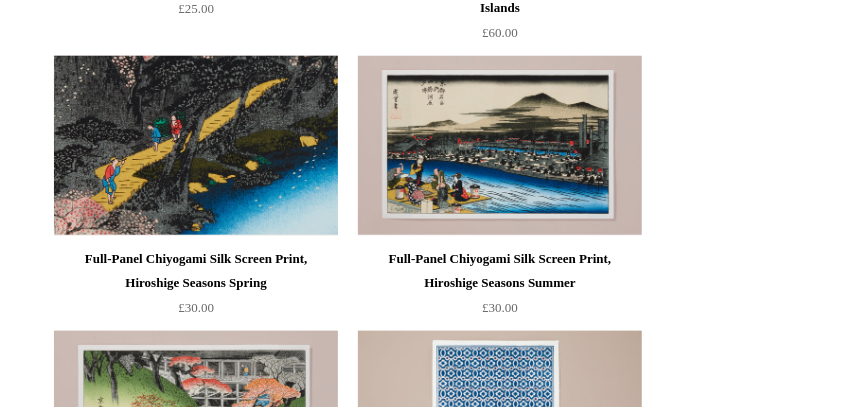 click at bounding box center [196, 146] 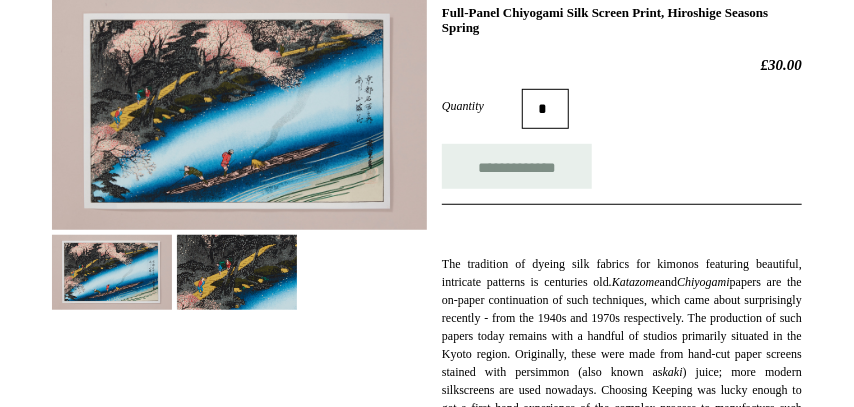 scroll, scrollTop: 319, scrollLeft: 0, axis: vertical 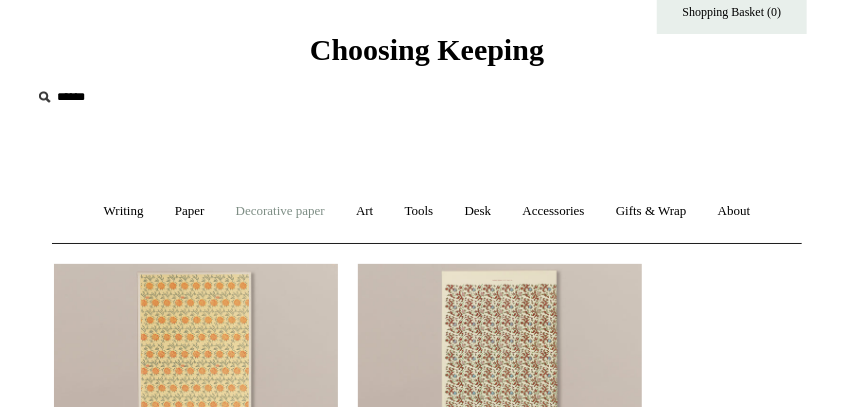 click on "Decorative paper +" at bounding box center (280, 211) 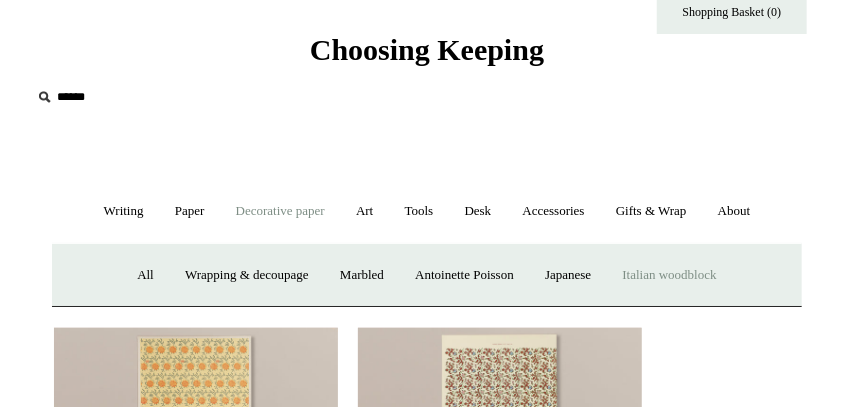 scroll, scrollTop: 162, scrollLeft: 0, axis: vertical 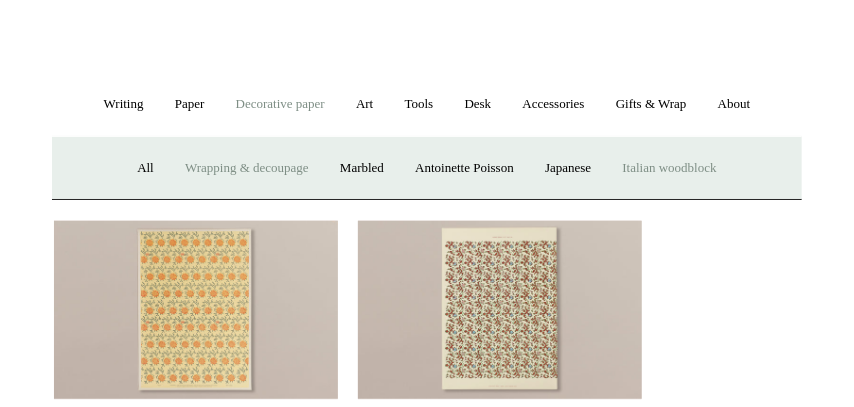 click on "Wrapping & decoupage" at bounding box center [247, 168] 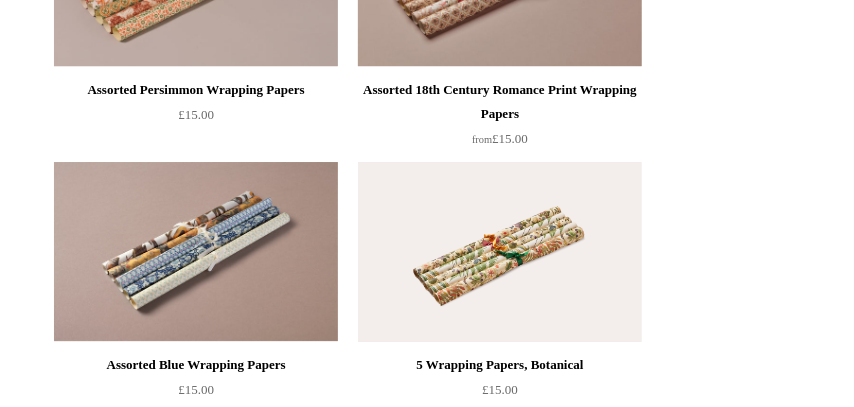 scroll, scrollTop: 1915, scrollLeft: 0, axis: vertical 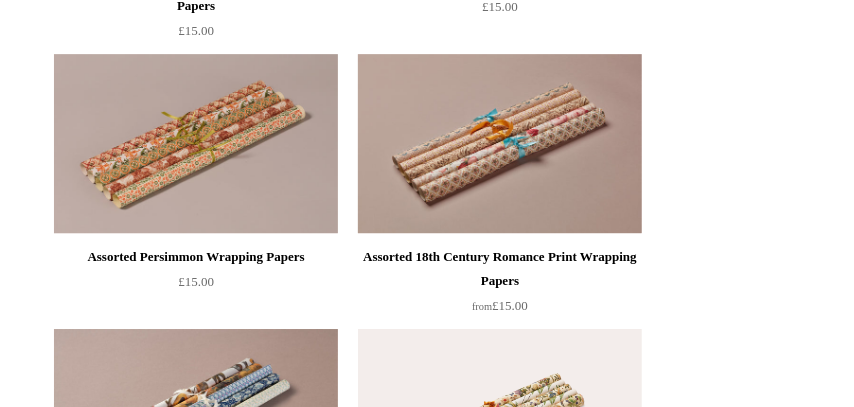click at bounding box center [500, 144] 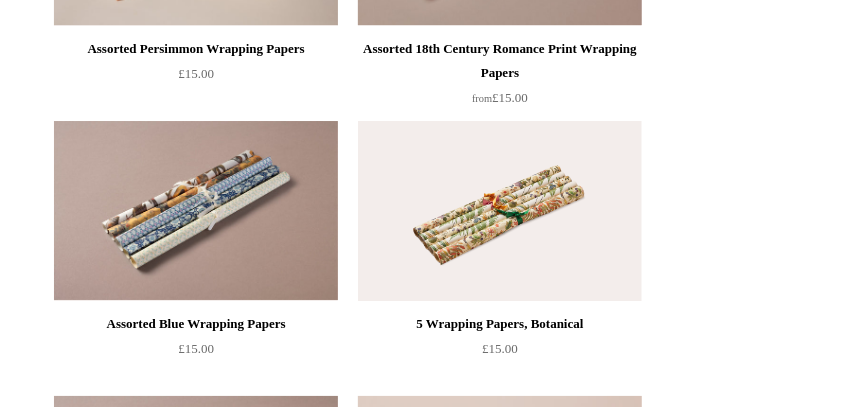 scroll, scrollTop: 2128, scrollLeft: 0, axis: vertical 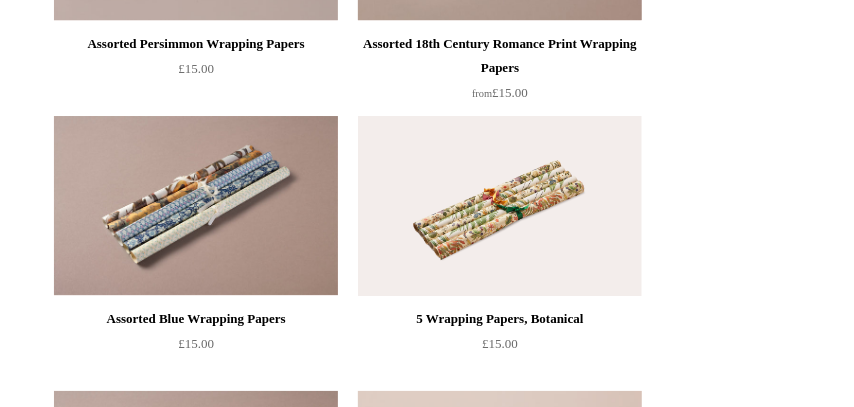 click at bounding box center [196, 206] 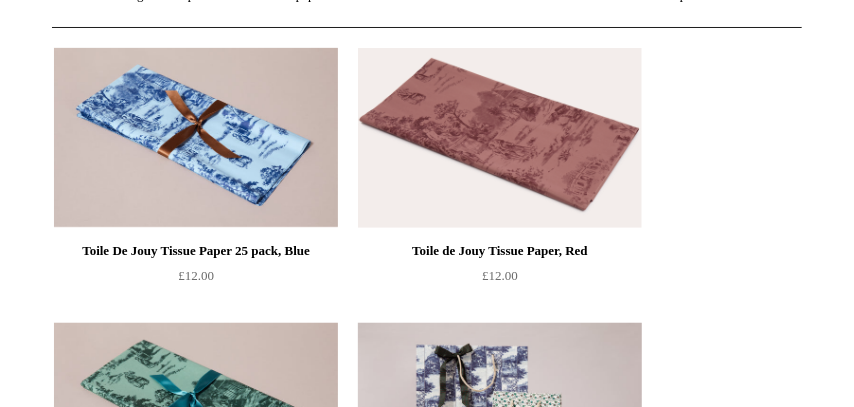 scroll, scrollTop: 106, scrollLeft: 0, axis: vertical 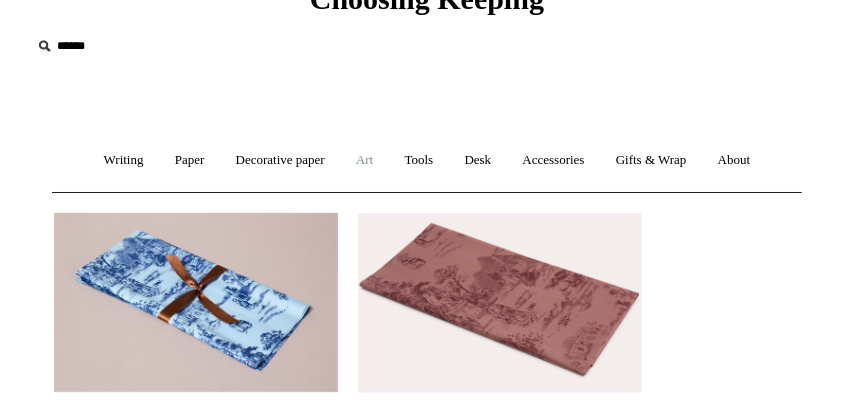 click on "Art +" at bounding box center [364, 160] 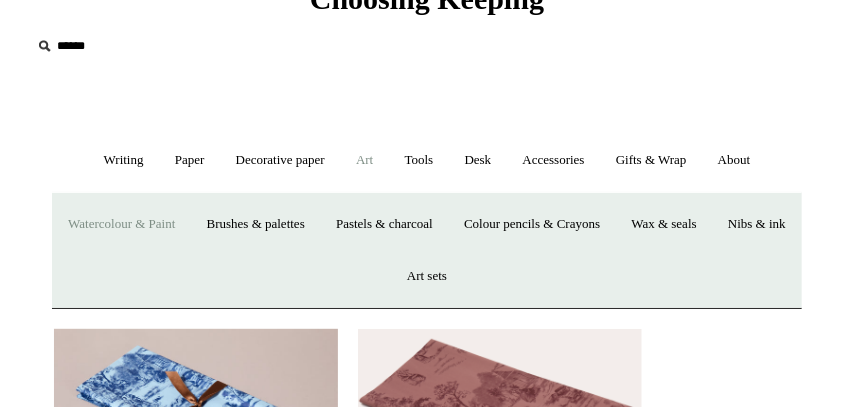 click on "Watercolour & Paint" at bounding box center [121, 224] 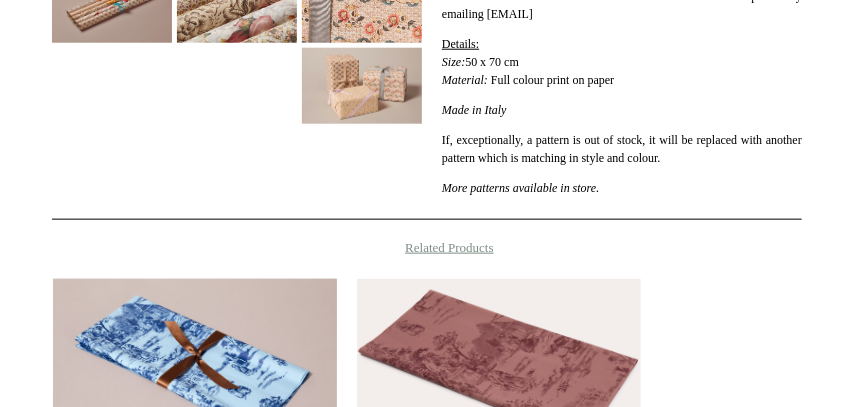 scroll, scrollTop: 532, scrollLeft: 0, axis: vertical 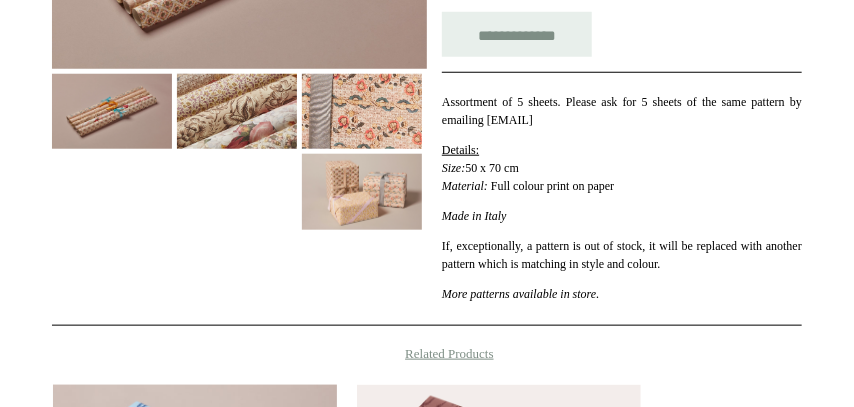 click at bounding box center (362, 111) 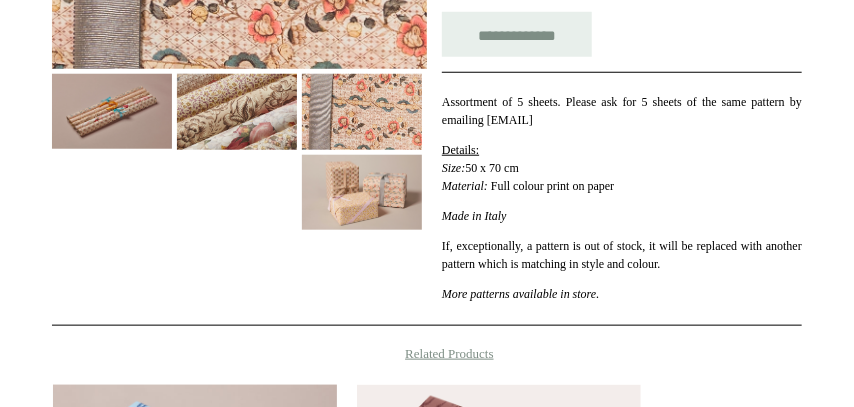 scroll, scrollTop: 319, scrollLeft: 0, axis: vertical 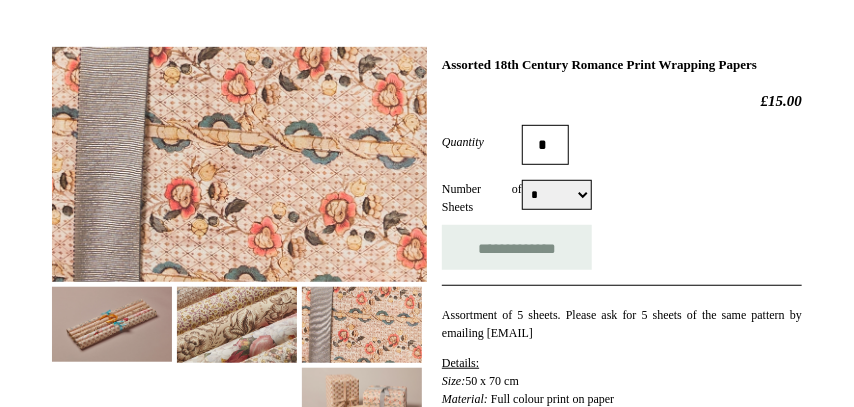 click at bounding box center (237, 324) 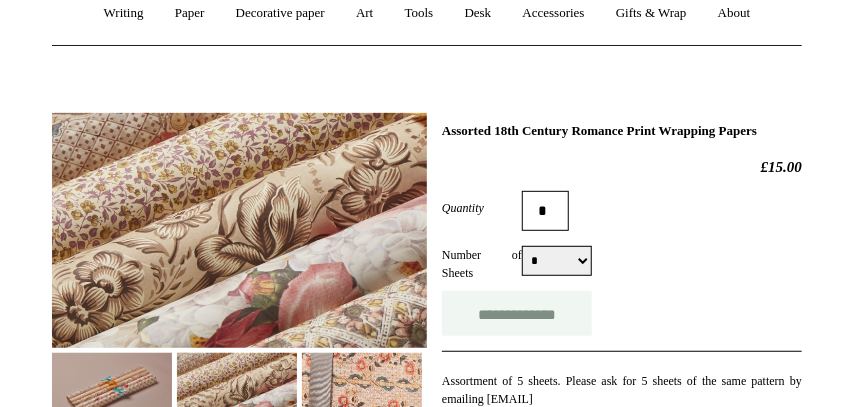 scroll, scrollTop: 212, scrollLeft: 0, axis: vertical 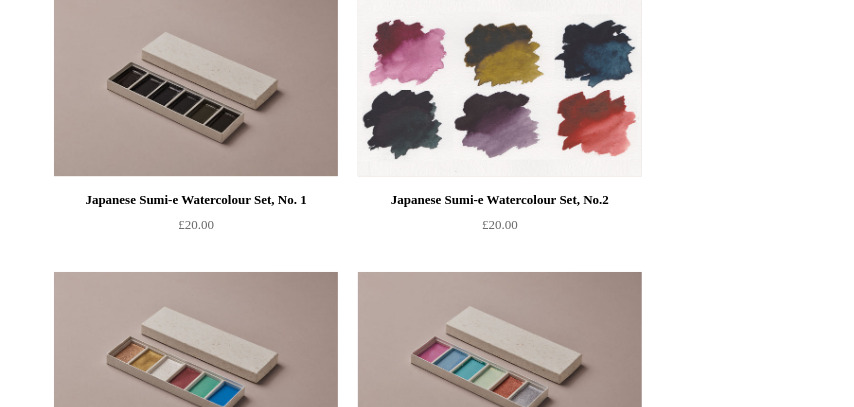 click at bounding box center [500, 87] 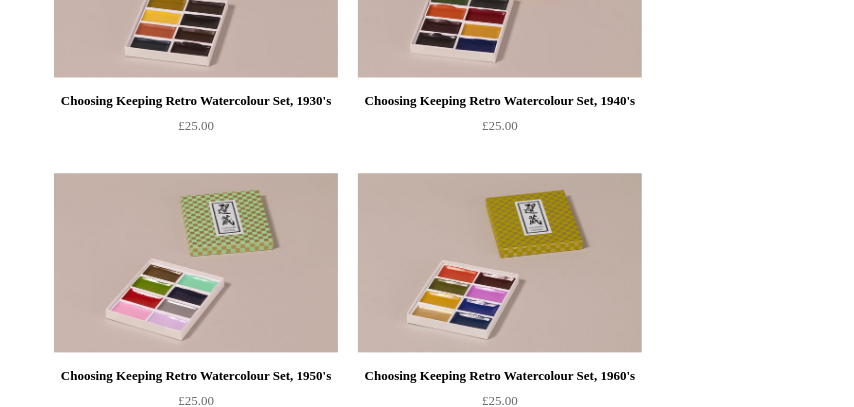 scroll, scrollTop: 1468, scrollLeft: 0, axis: vertical 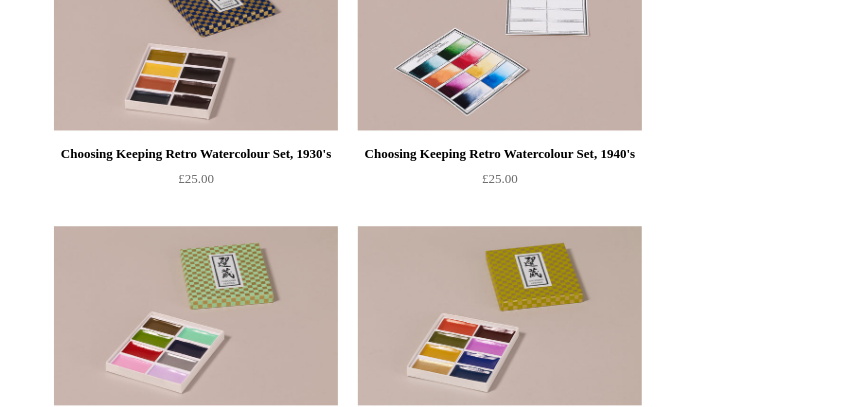 click at bounding box center [500, 41] 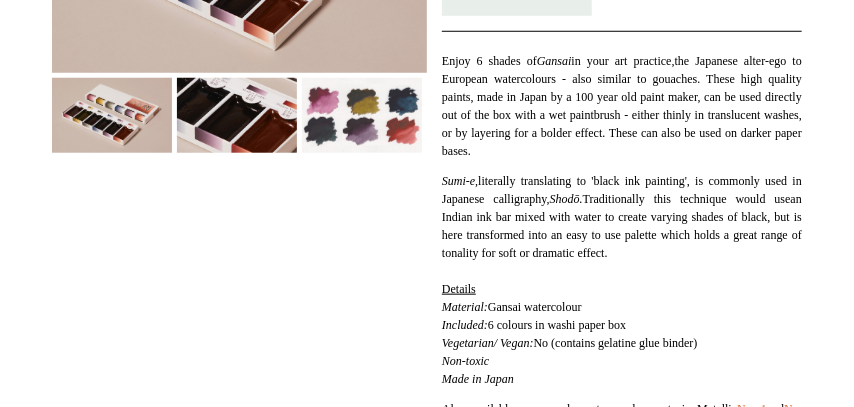 scroll, scrollTop: 532, scrollLeft: 0, axis: vertical 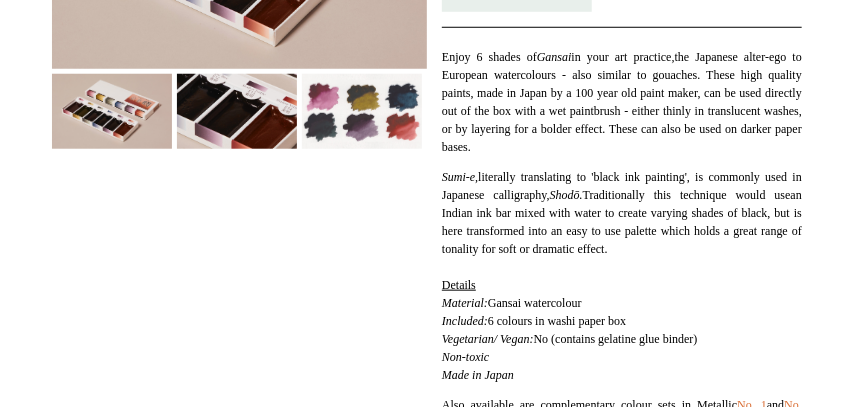 click at bounding box center (362, 111) 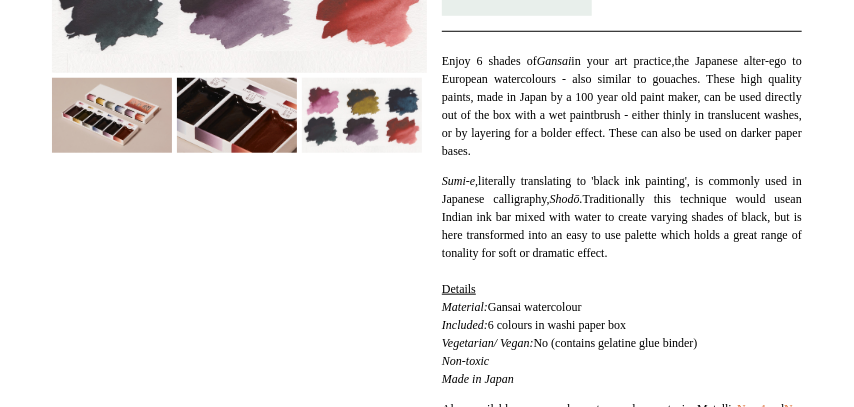 scroll, scrollTop: 532, scrollLeft: 0, axis: vertical 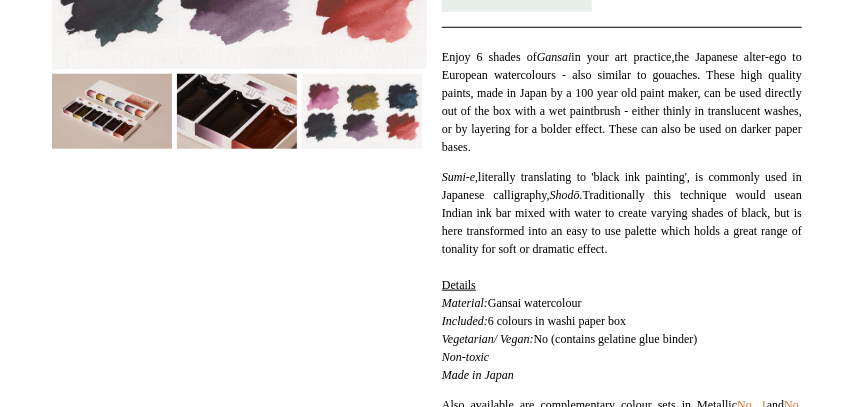 click at bounding box center (362, 111) 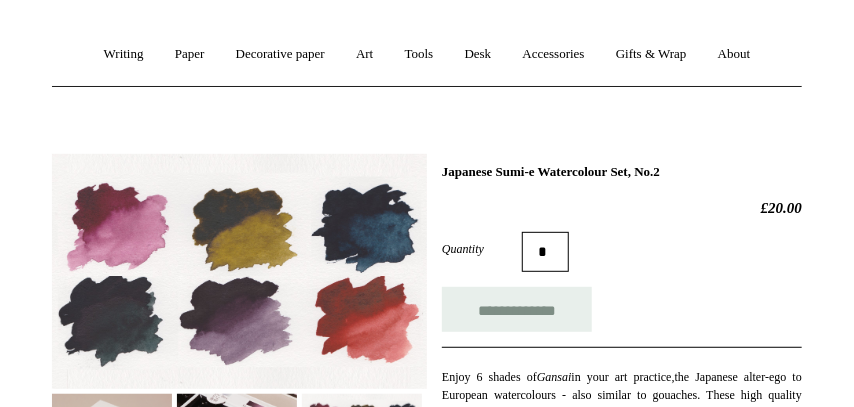 scroll, scrollTop: 319, scrollLeft: 0, axis: vertical 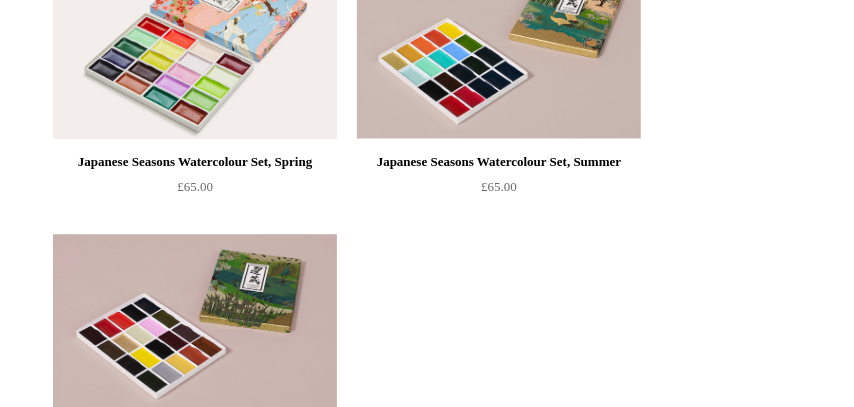 click at bounding box center (195, 49) 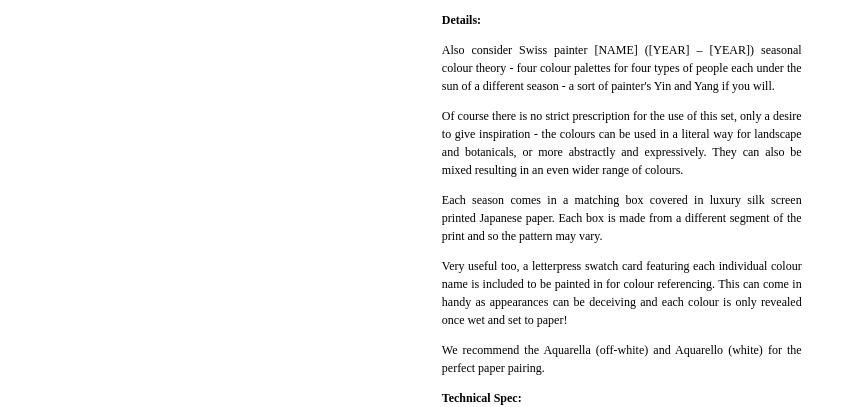 scroll, scrollTop: 744, scrollLeft: 0, axis: vertical 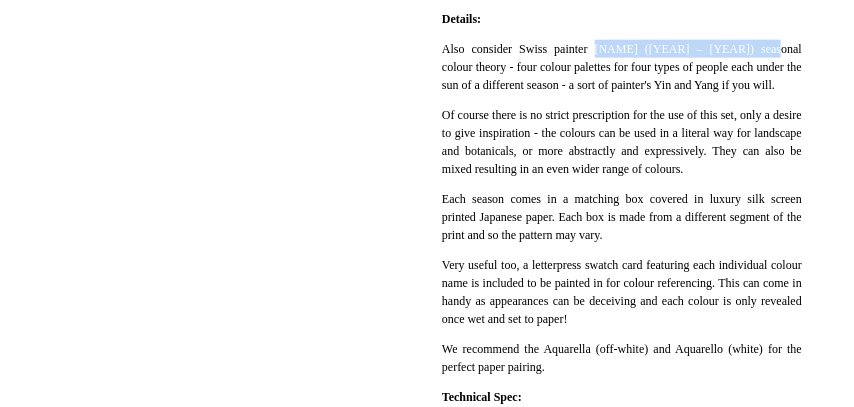 drag, startPoint x: 616, startPoint y: 64, endPoint x: 799, endPoint y: 60, distance: 183.04372 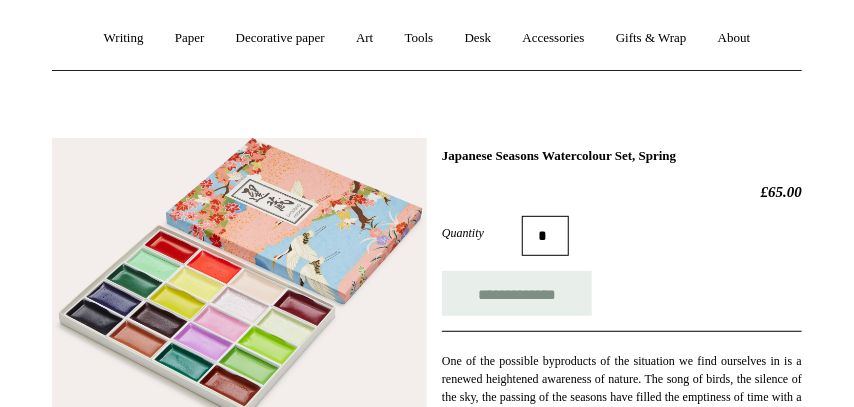 scroll, scrollTop: 212, scrollLeft: 0, axis: vertical 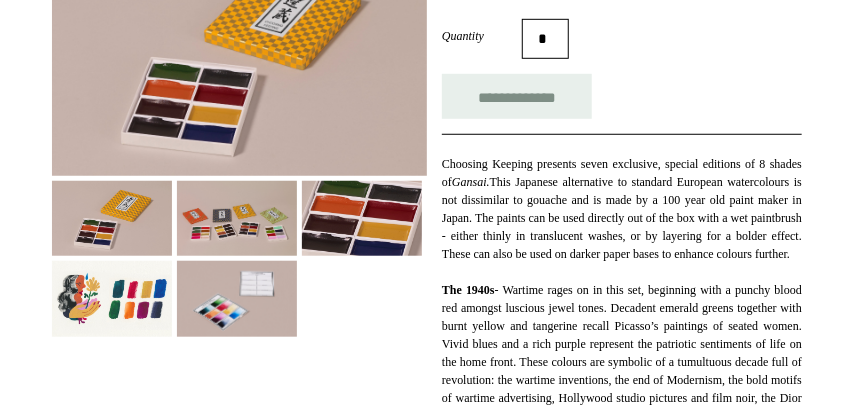 click at bounding box center (237, 298) 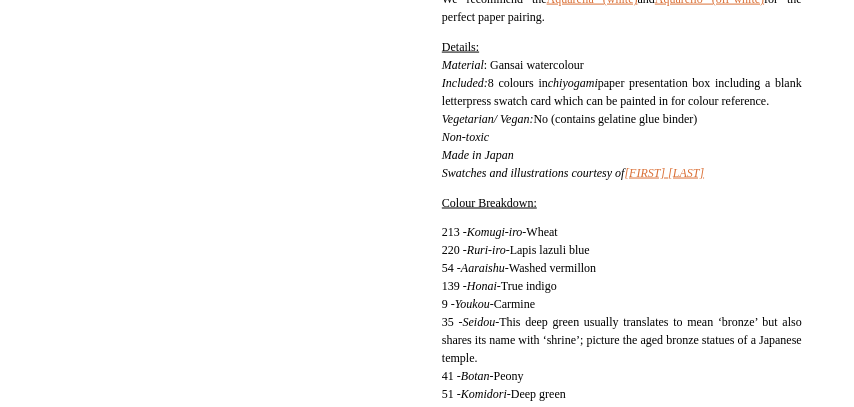 scroll, scrollTop: 957, scrollLeft: 0, axis: vertical 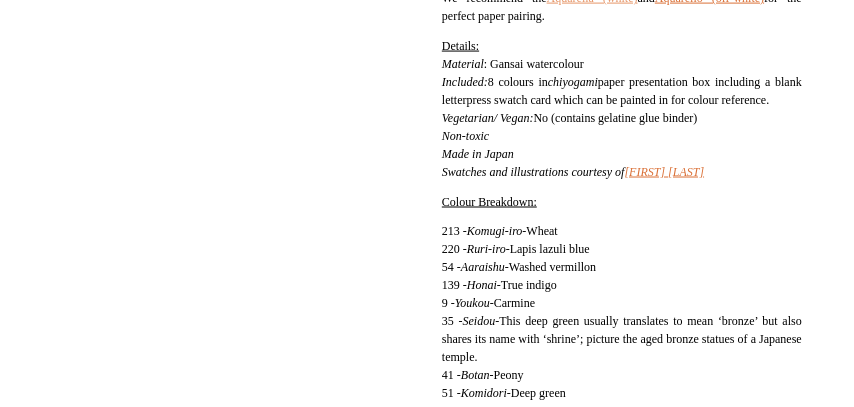click on "Aquarella (white)" at bounding box center (592, -2) 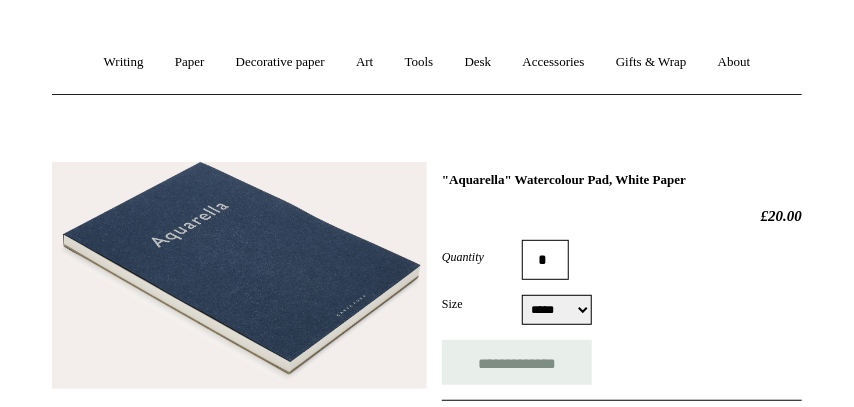 scroll, scrollTop: 319, scrollLeft: 0, axis: vertical 